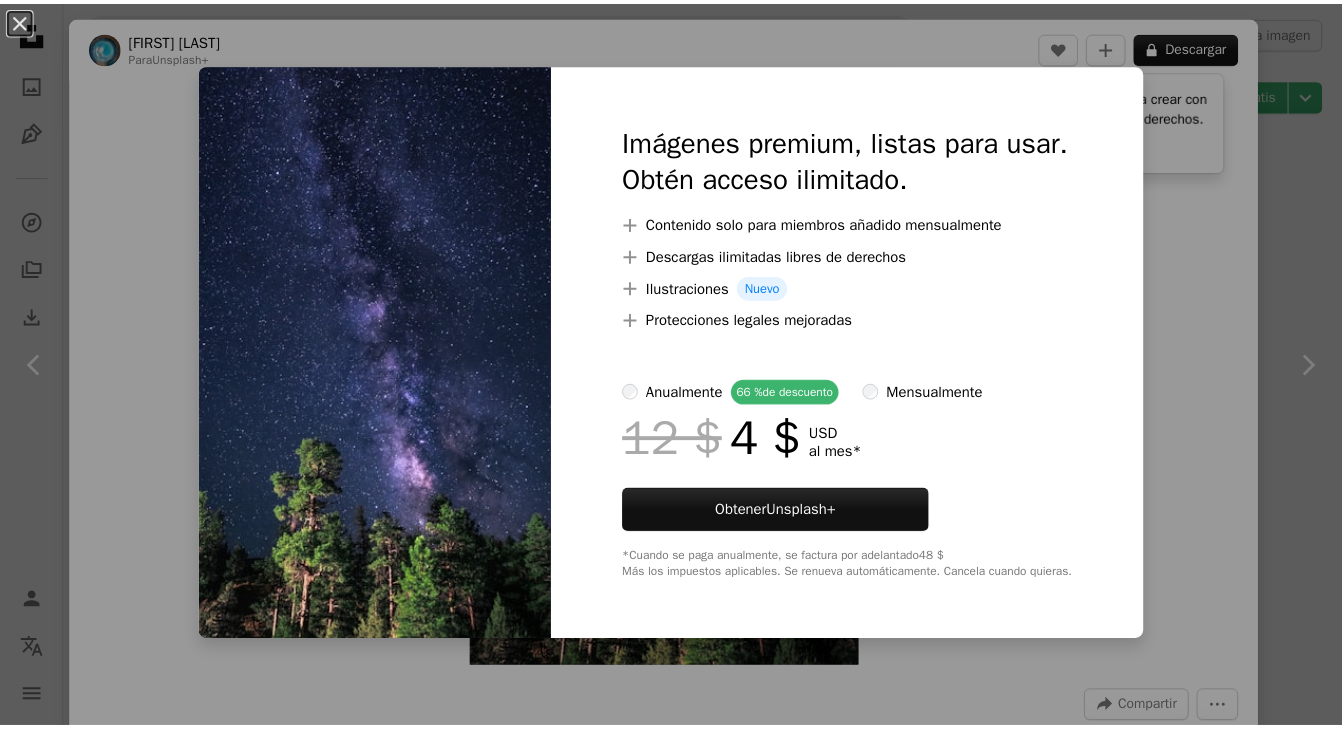 scroll, scrollTop: 9525, scrollLeft: 0, axis: vertical 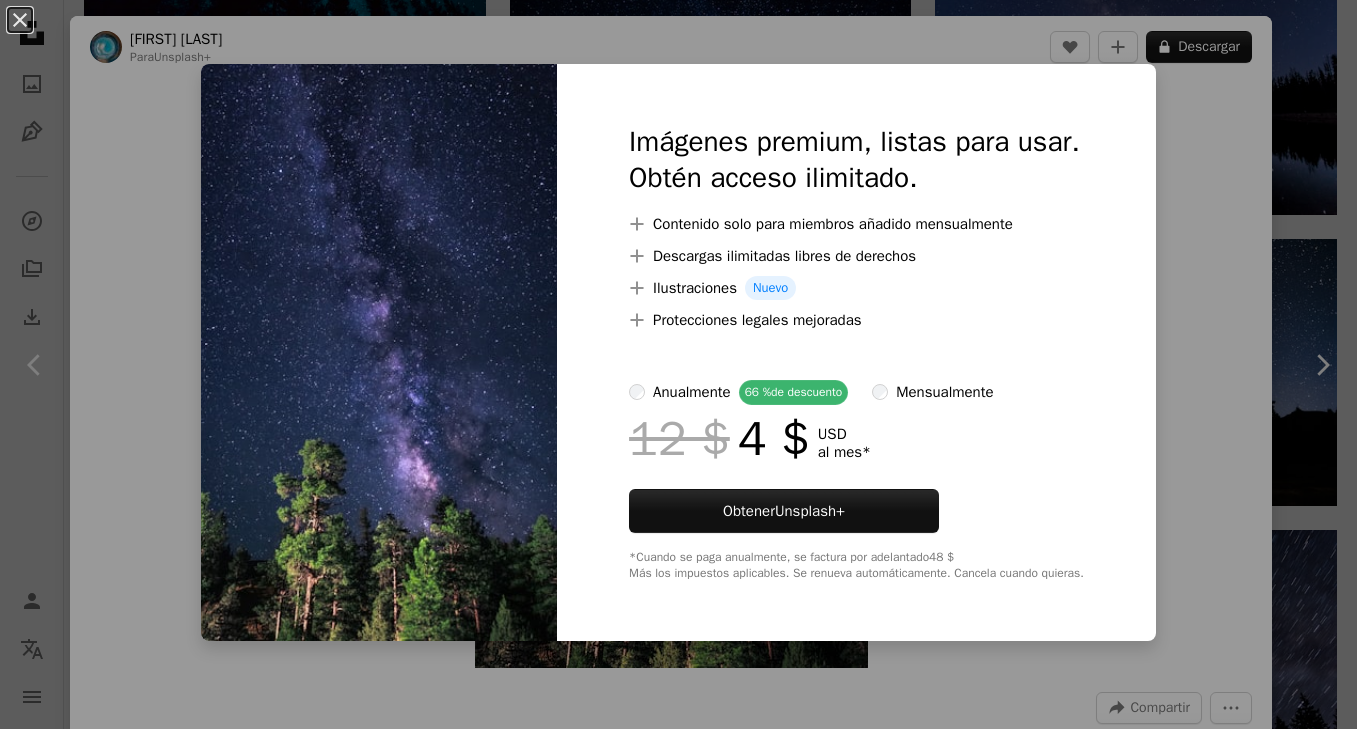 click on "An X shape Imágenes premium, listas para usar. Obtén acceso ilimitado. A plus sign Contenido solo para miembros añadido mensualmente A plus sign Descargas ilimitadas libres de derechos A plus sign Ilustraciones  Nuevo A plus sign Protecciones legales mejoradas anualmente 66 %  de descuento mensualmente 12 $   4 $ USD al mes * Obtener  Unsplash+ *Cuando se paga anualmente, se factura por adelantado  48 $ Más los impuestos aplicables. Se renueva automáticamente. Cancela cuando quieras." at bounding box center [678, 364] 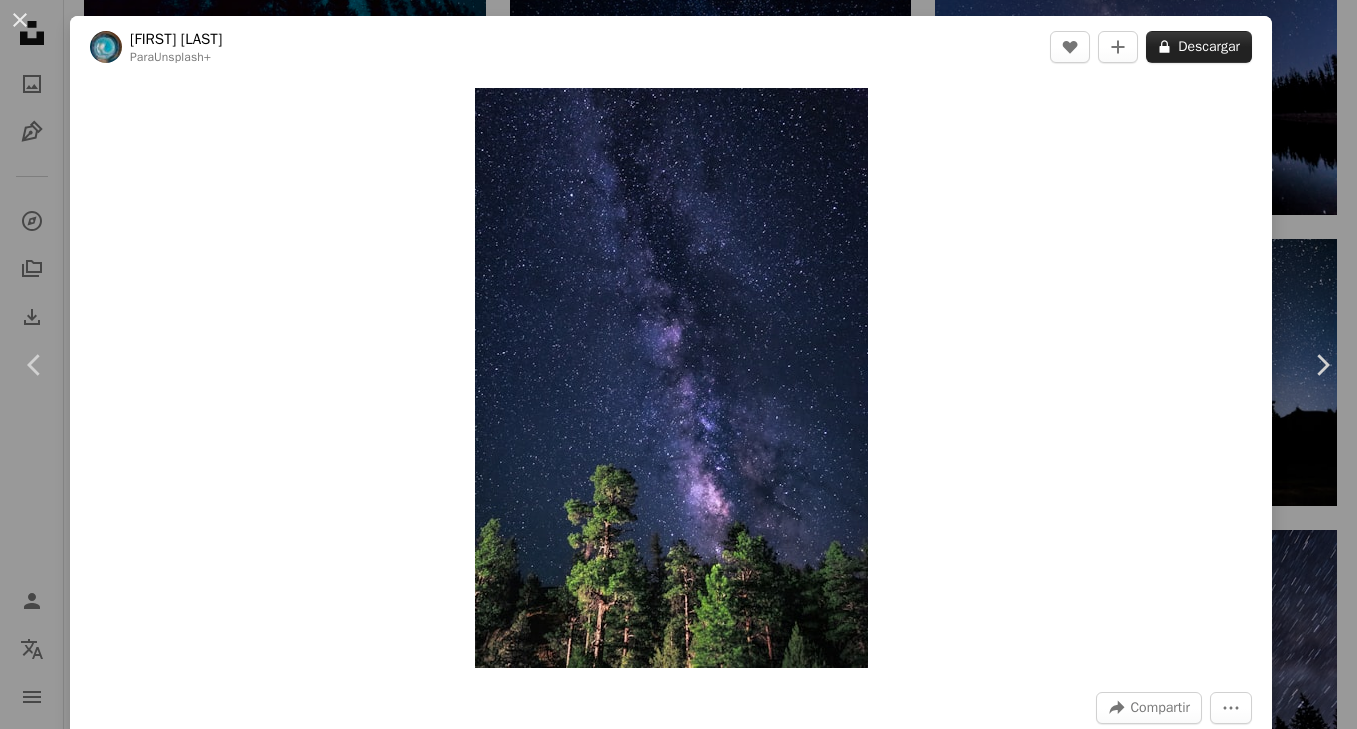 click on "A lock Descargar" at bounding box center (1199, 47) 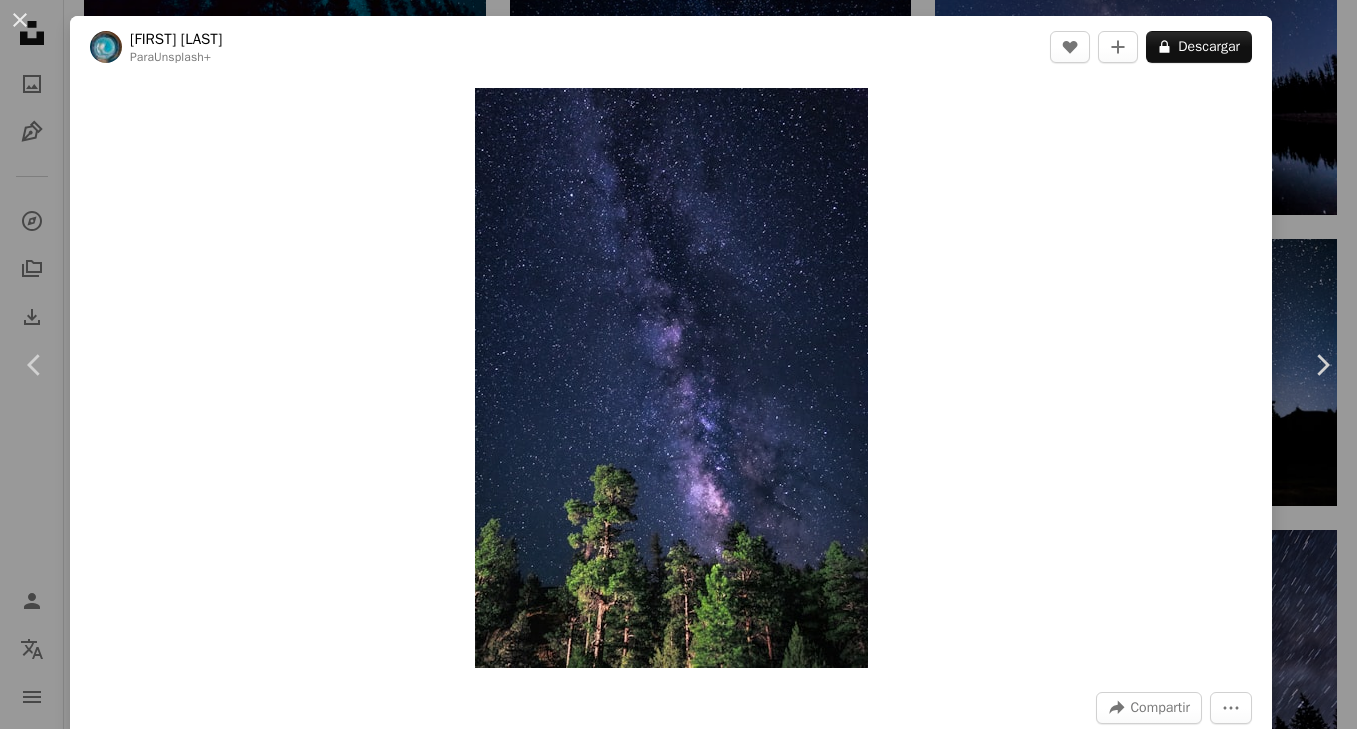 click on "An X shape Imágenes premium, listas para usar. Obtén acceso ilimitado. A plus sign Contenido solo para miembros añadido mensualmente A plus sign Descargas ilimitadas libres de derechos A plus sign Ilustraciones  Nuevo A plus sign Protecciones legales mejoradas anualmente 66 %  de descuento mensualmente 12 $   4 $ USD al mes * Obtener  Unsplash+ *Cuando se paga anualmente, se factura por adelantado  48 $ Más los impuestos aplicables. Se renueva automáticamente. Cancela cuando quieras." at bounding box center [678, 3942] 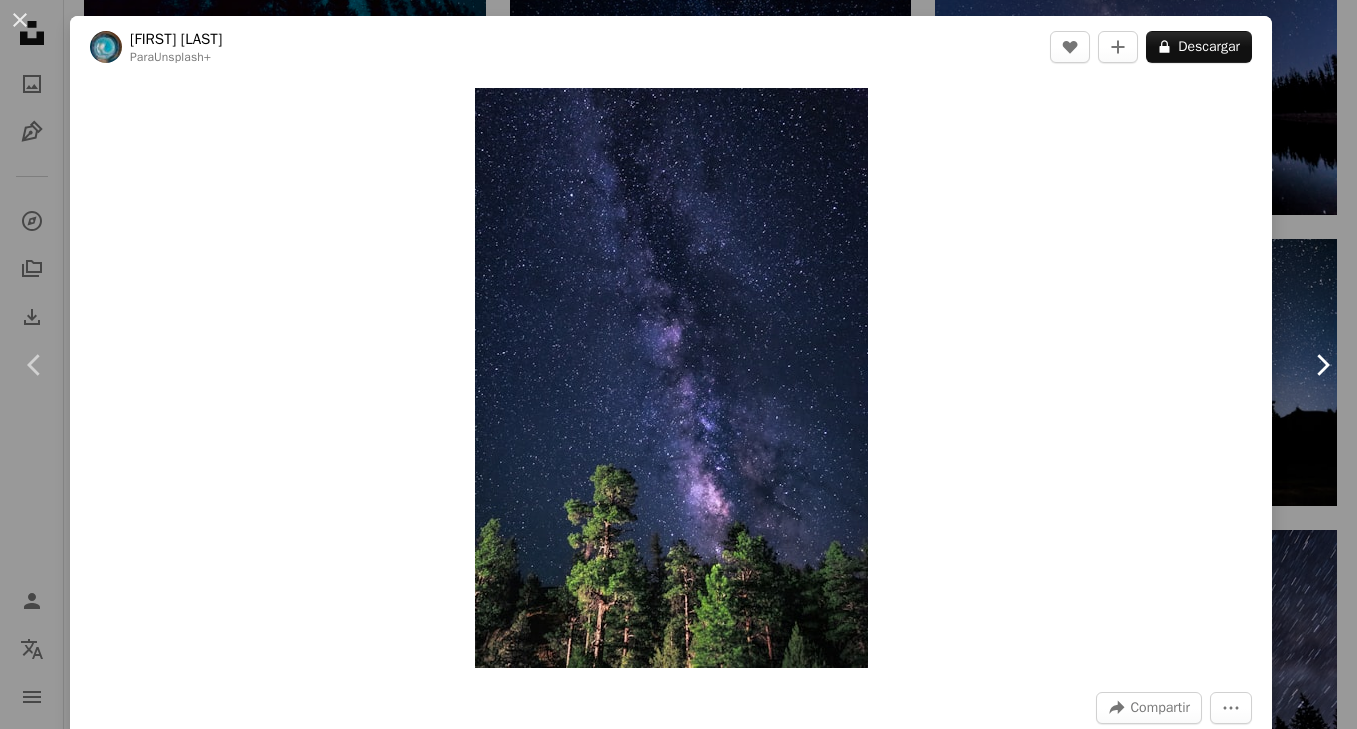 click on "Chevron right" at bounding box center (1322, 365) 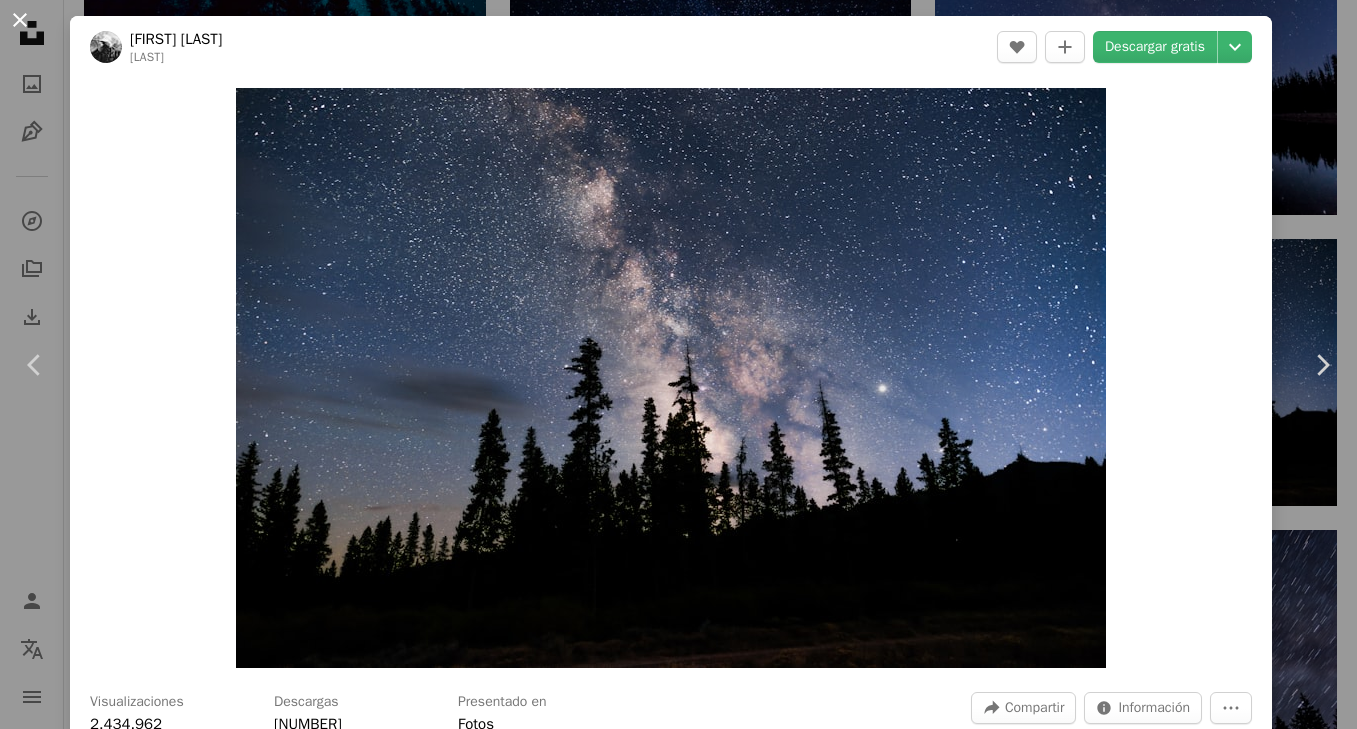 click on "An X shape" at bounding box center [20, 20] 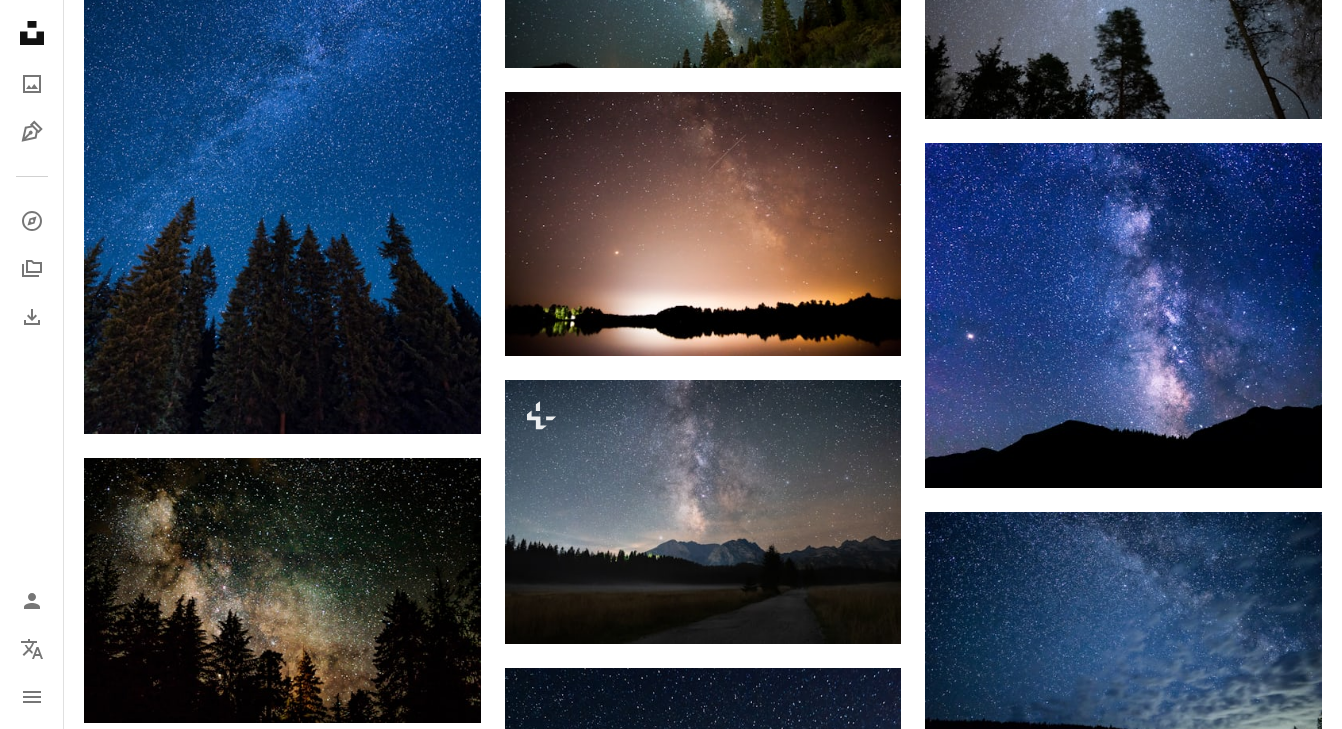 scroll, scrollTop: 11614, scrollLeft: 0, axis: vertical 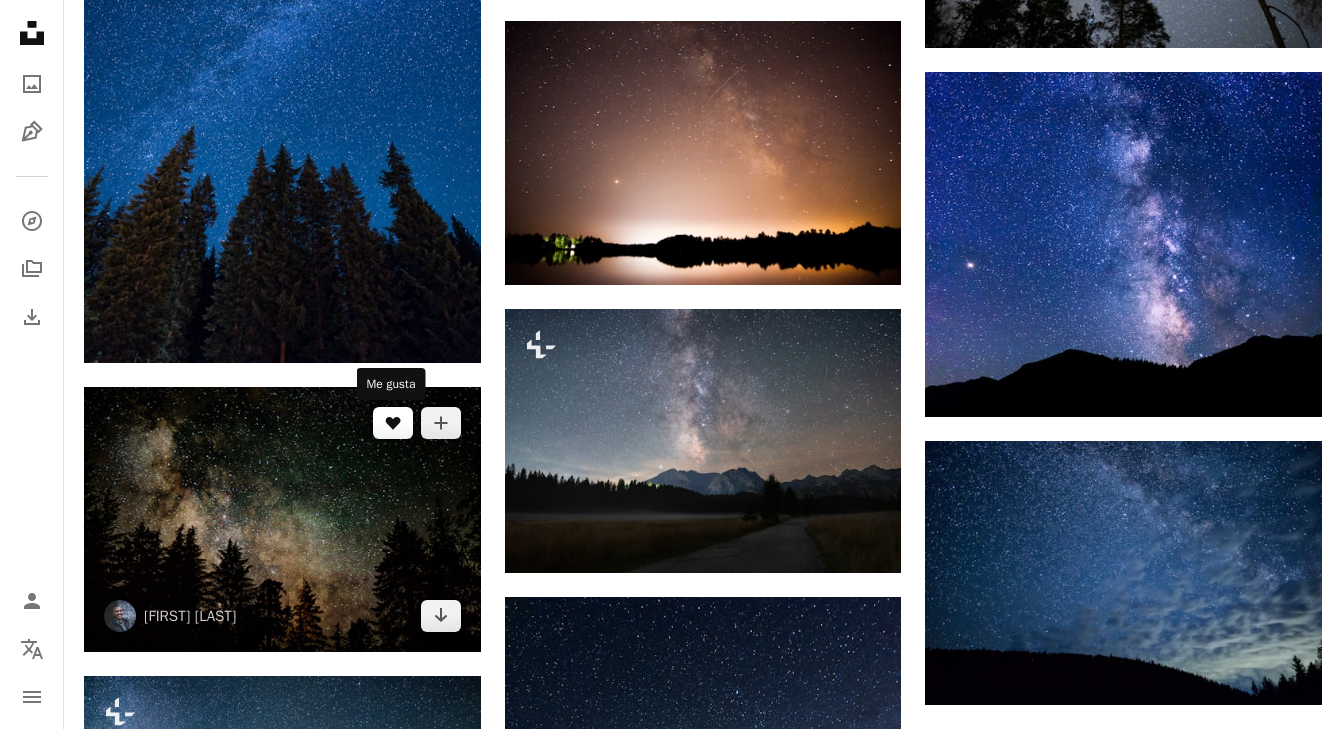 click on "A heart" 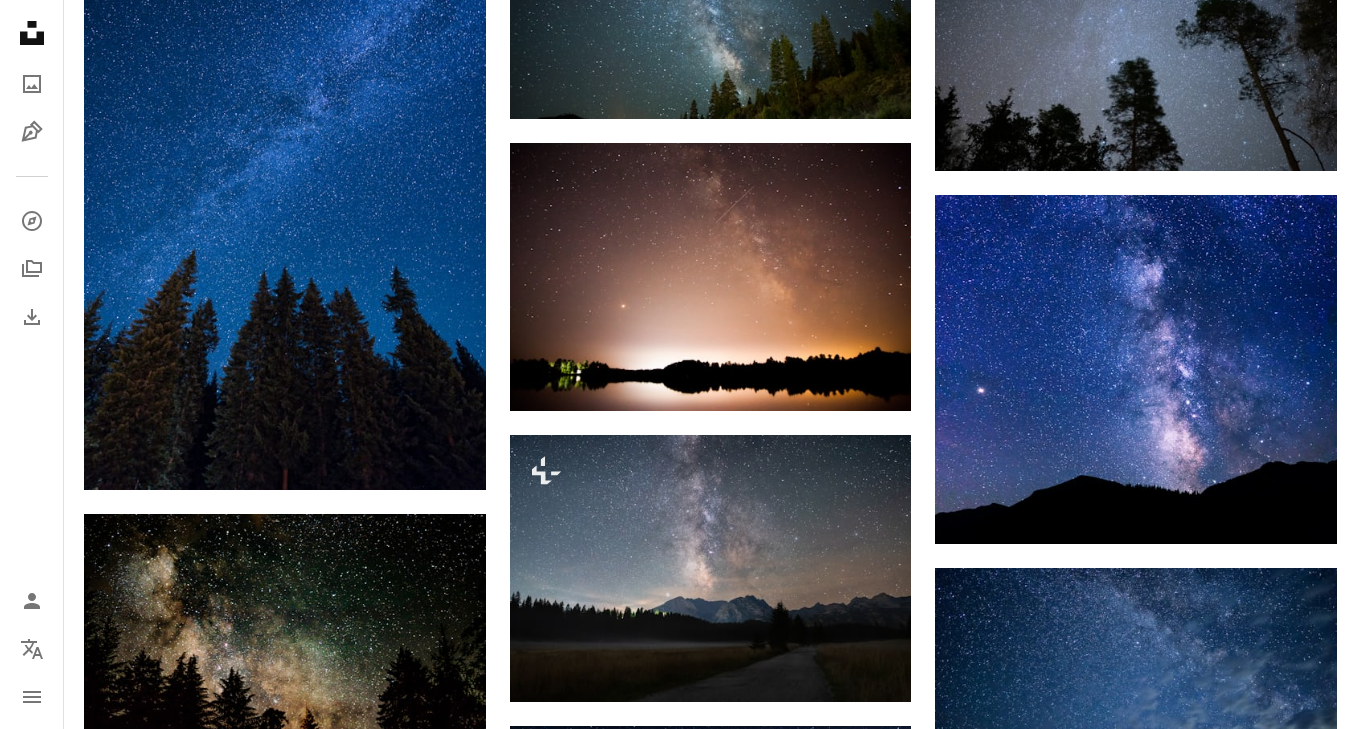 click on "An X shape Únete a Unsplash ¿Ya tienes una cuenta?  Inicia sesión Nombre Apellidos Correo electrónico Nombre de usuario  (únicamente letras, números y guiones bajos) Contraseña  (mín. 8 caracteres) Únete Al unirte, aceptas los  Términos  y la  Política de privacidad ." at bounding box center [678, 3105] 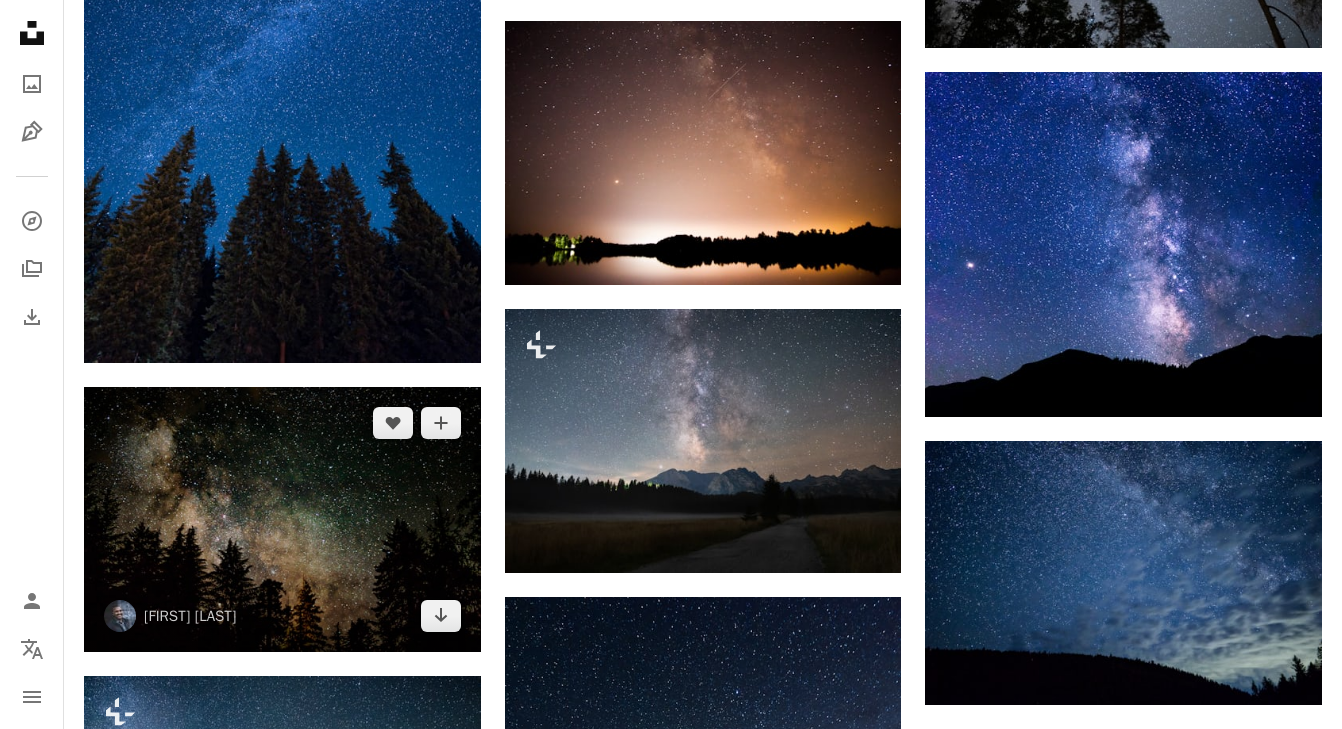 click at bounding box center [282, 519] 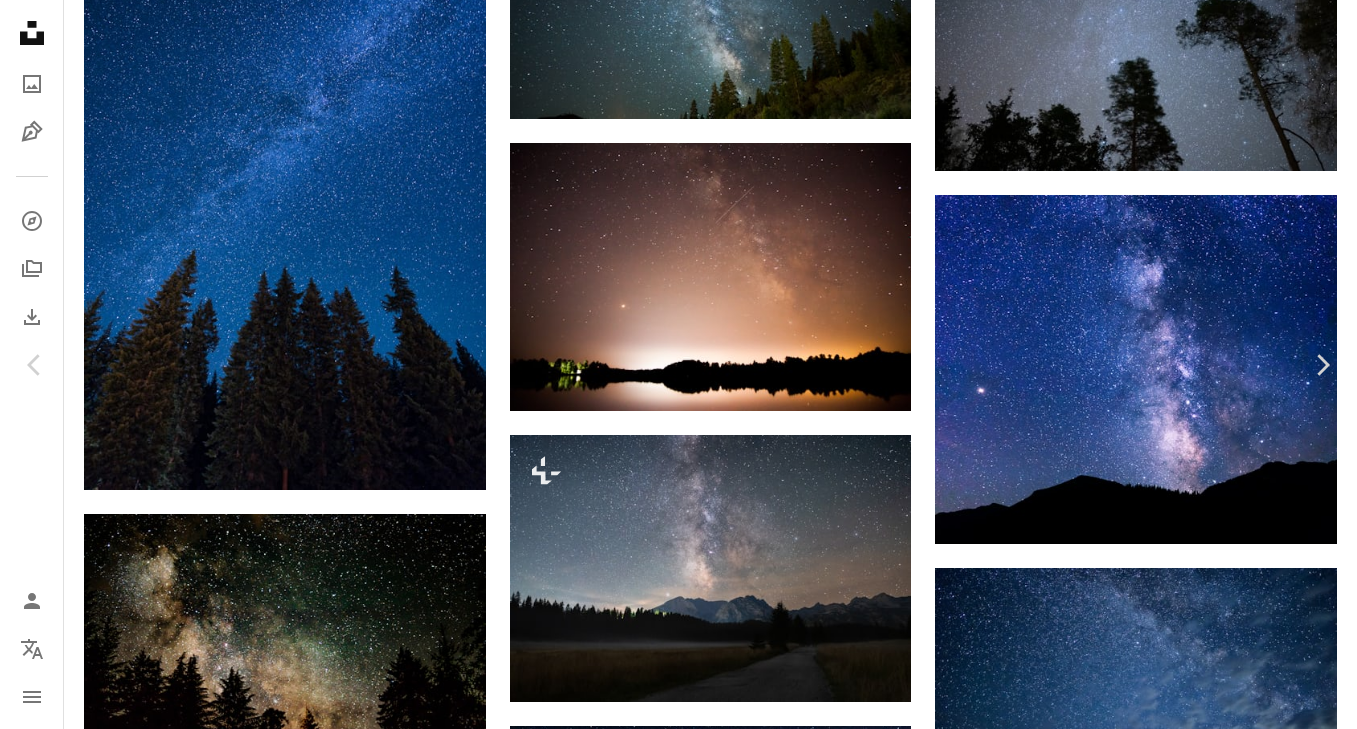 click on "Descargar gratis" at bounding box center (1155, 2788) 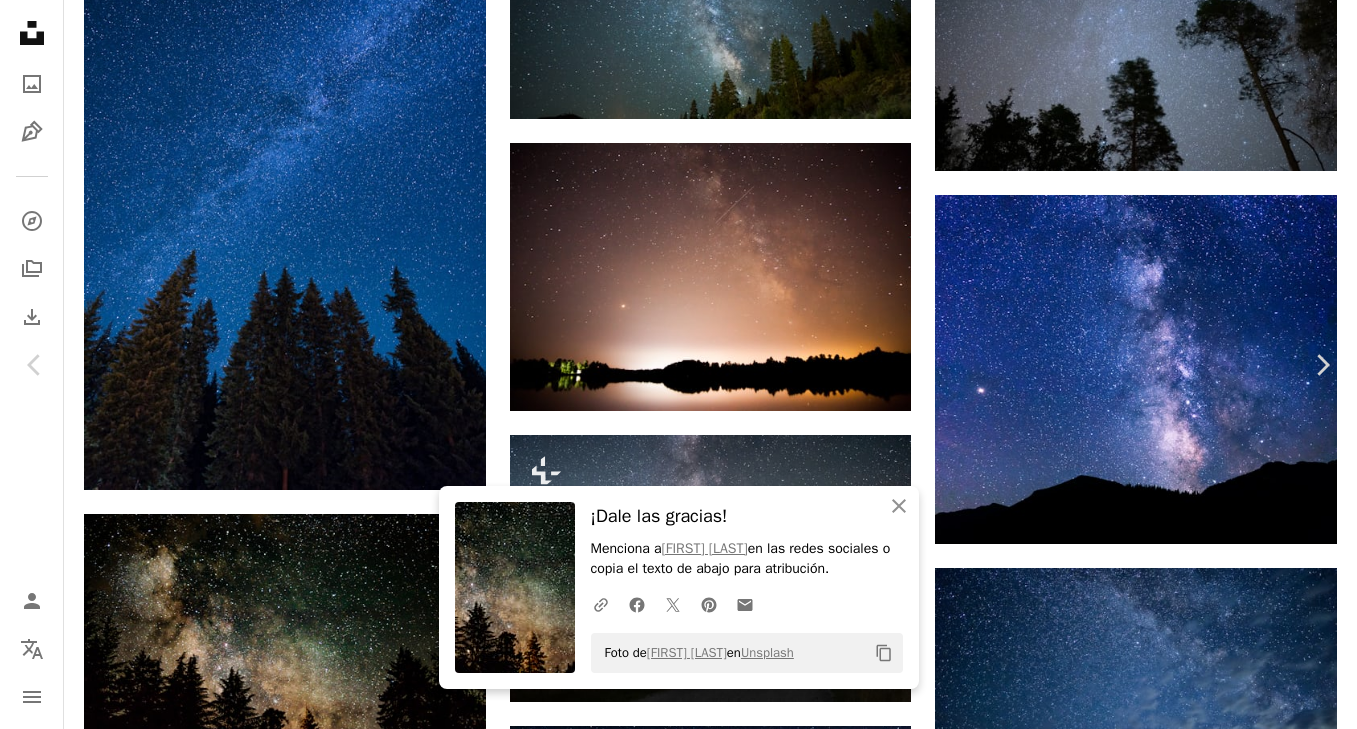 click on "An X shape" at bounding box center (20, 20) 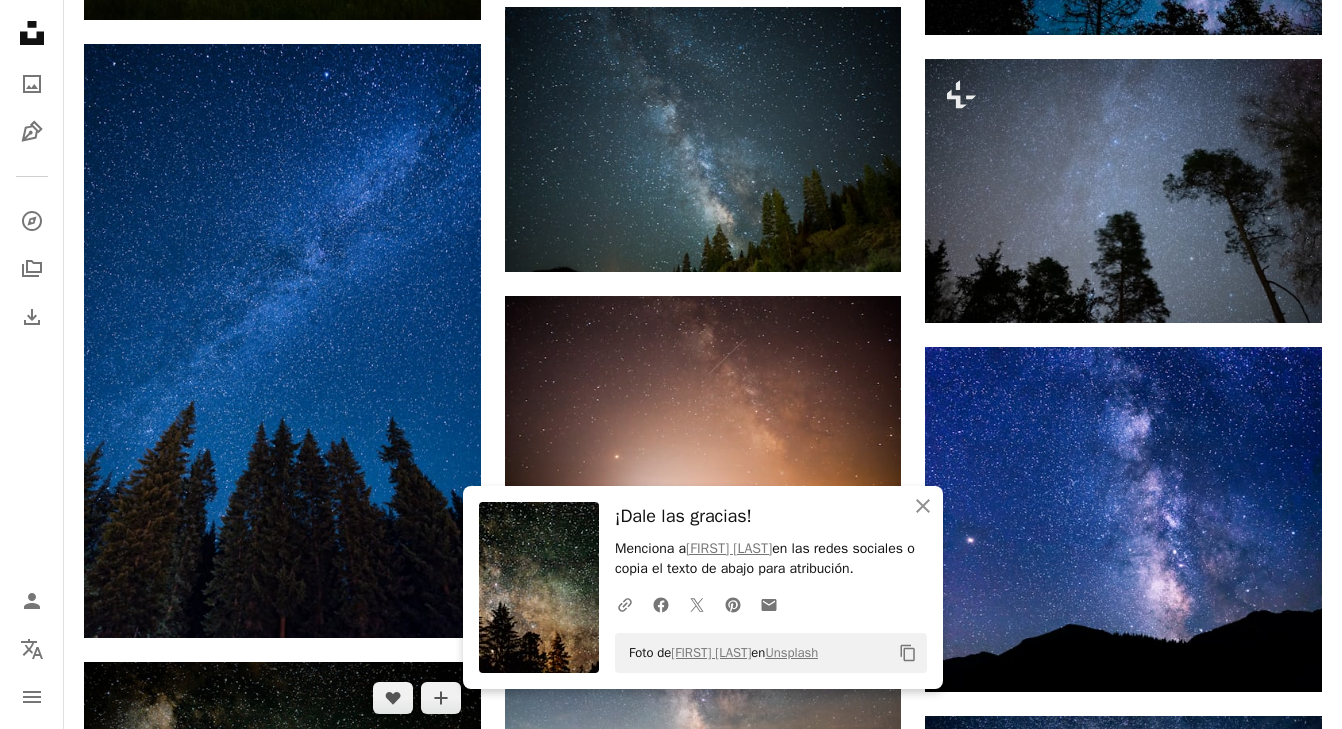 scroll, scrollTop: 11344, scrollLeft: 0, axis: vertical 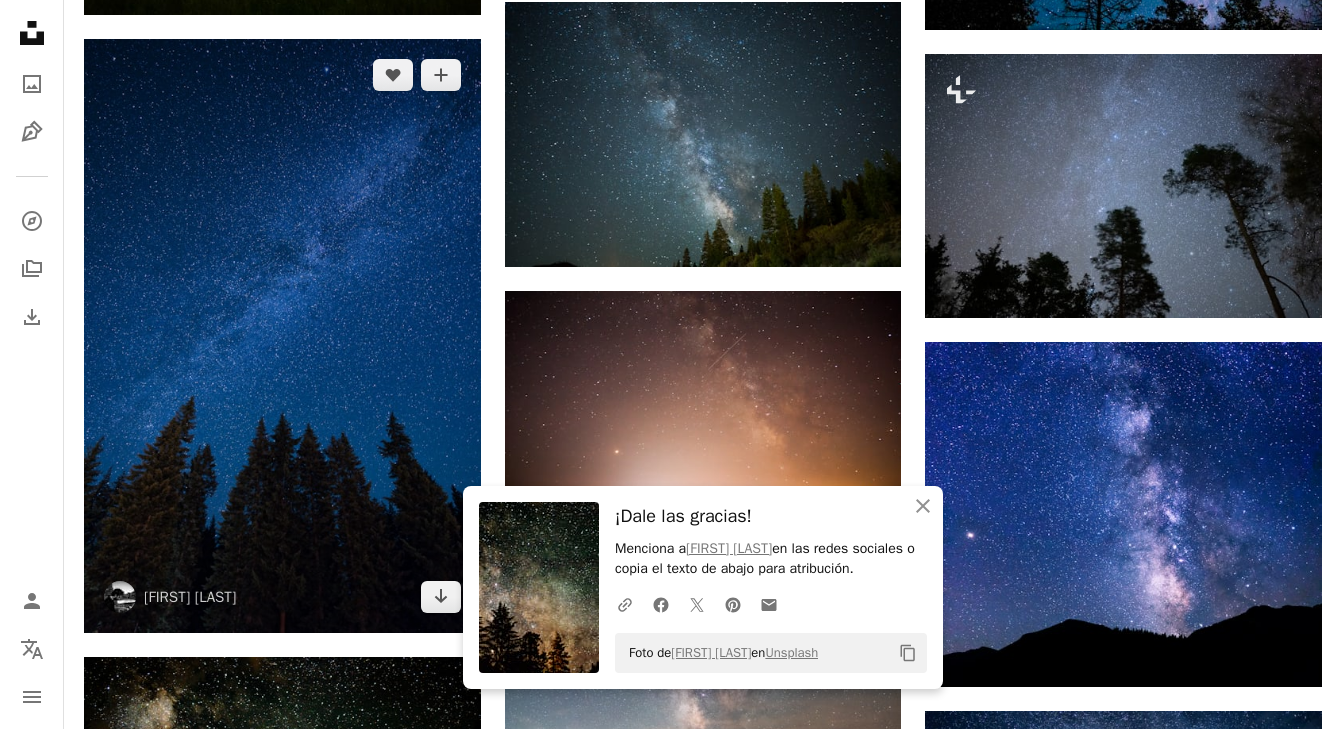 click at bounding box center (282, 336) 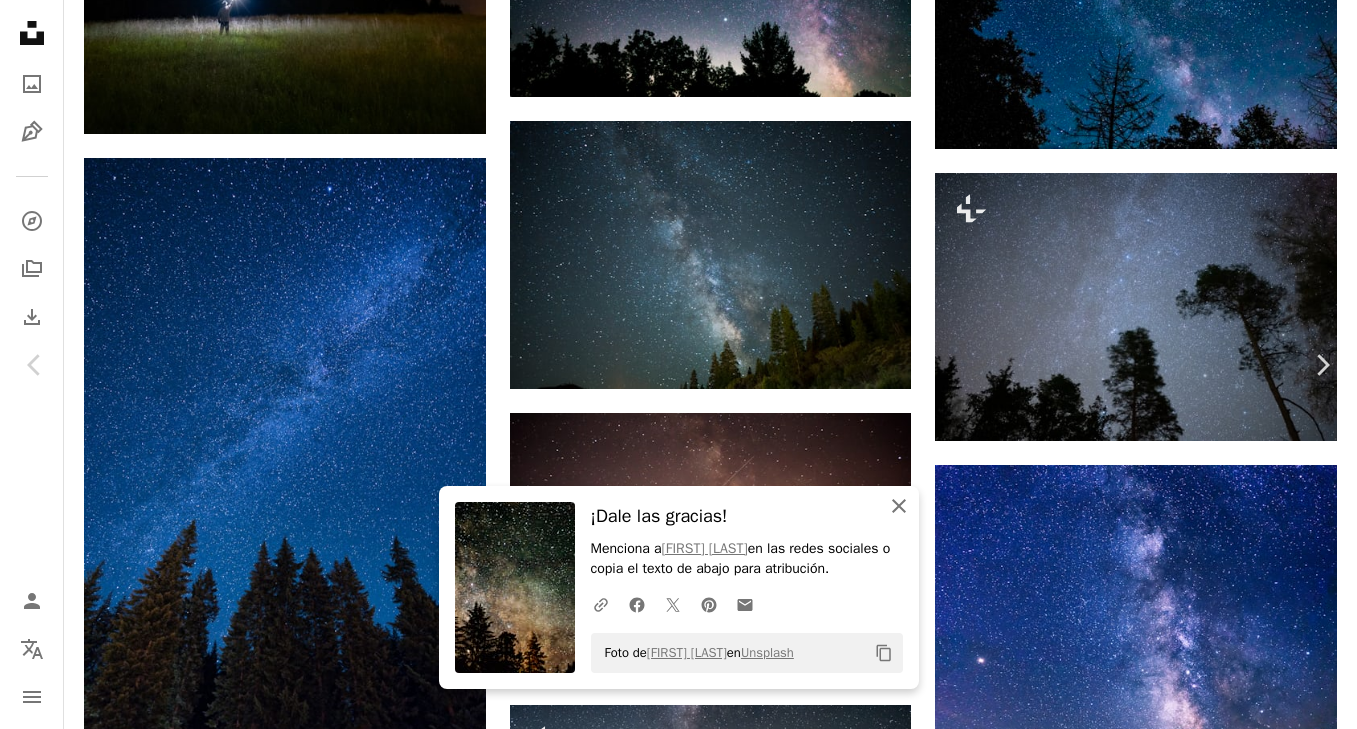 click 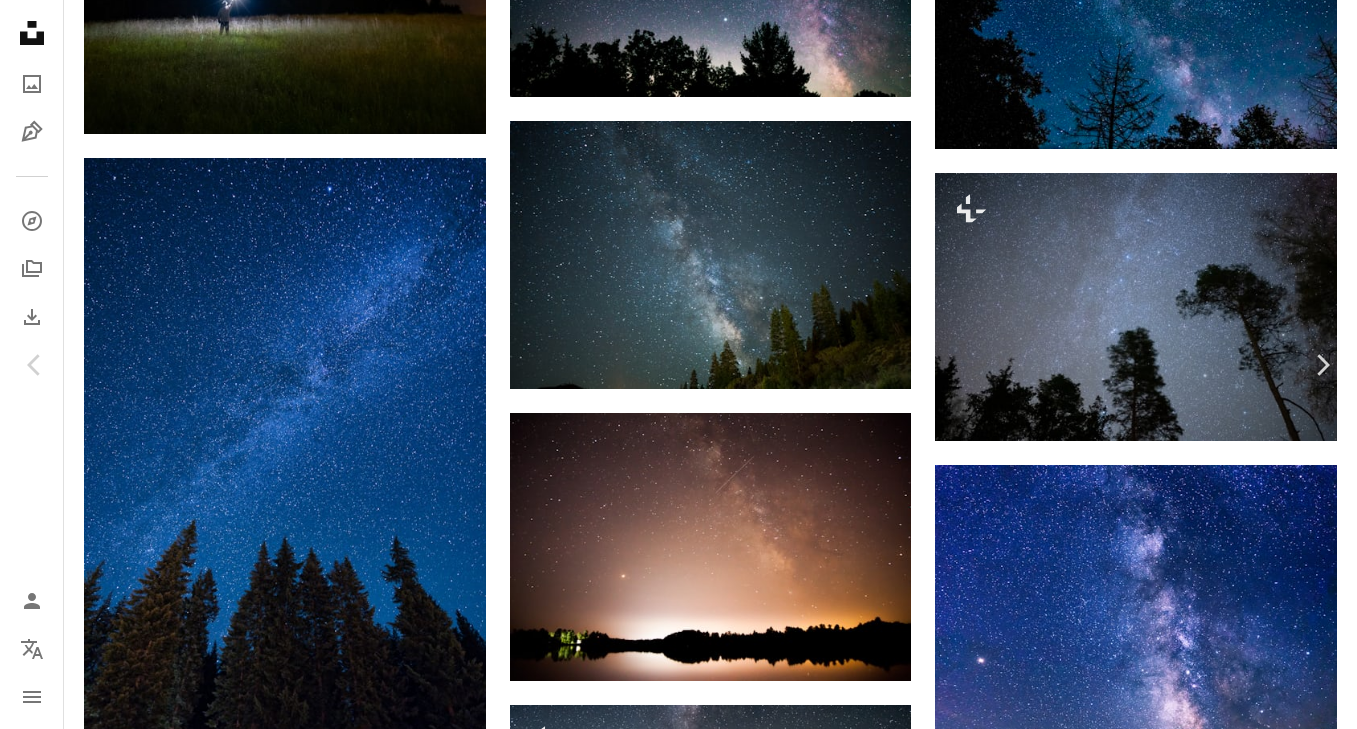 click on "Descargar gratis" at bounding box center (1155, 3058) 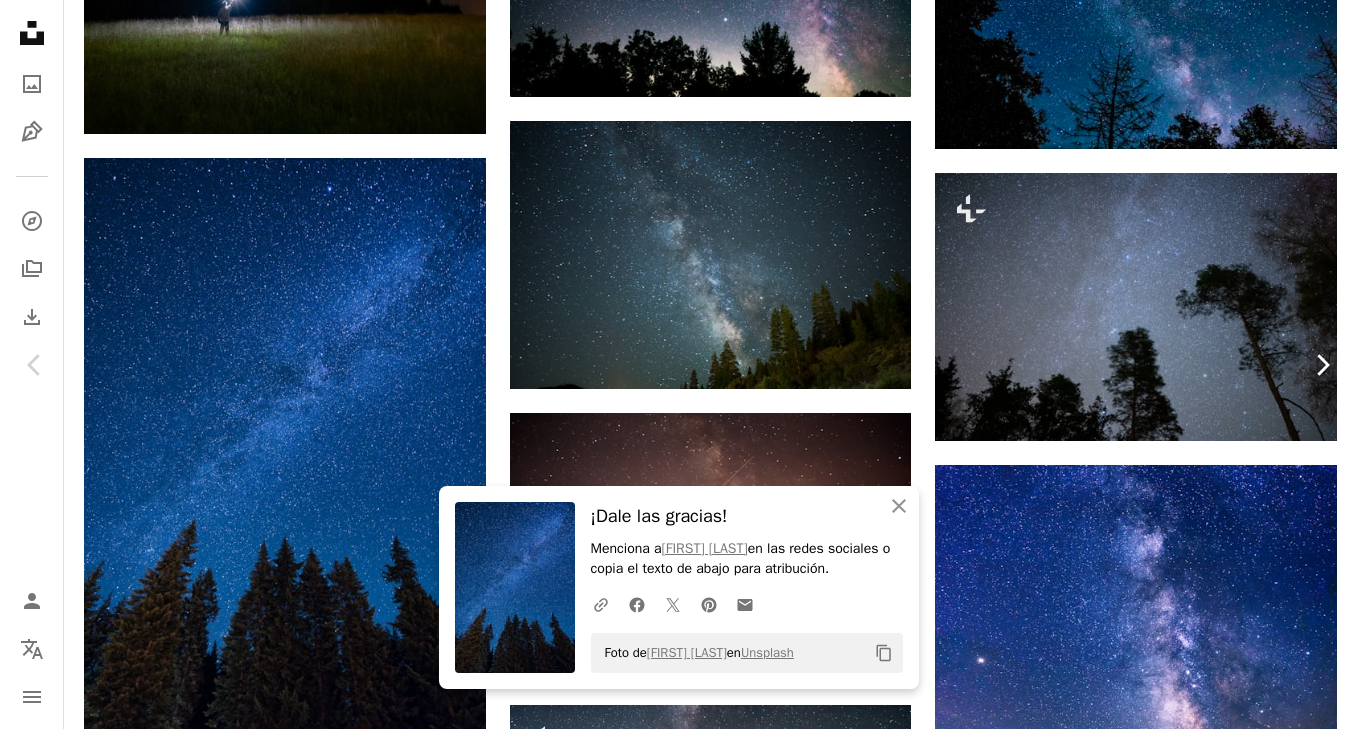 click on "Chevron right" at bounding box center [1322, 365] 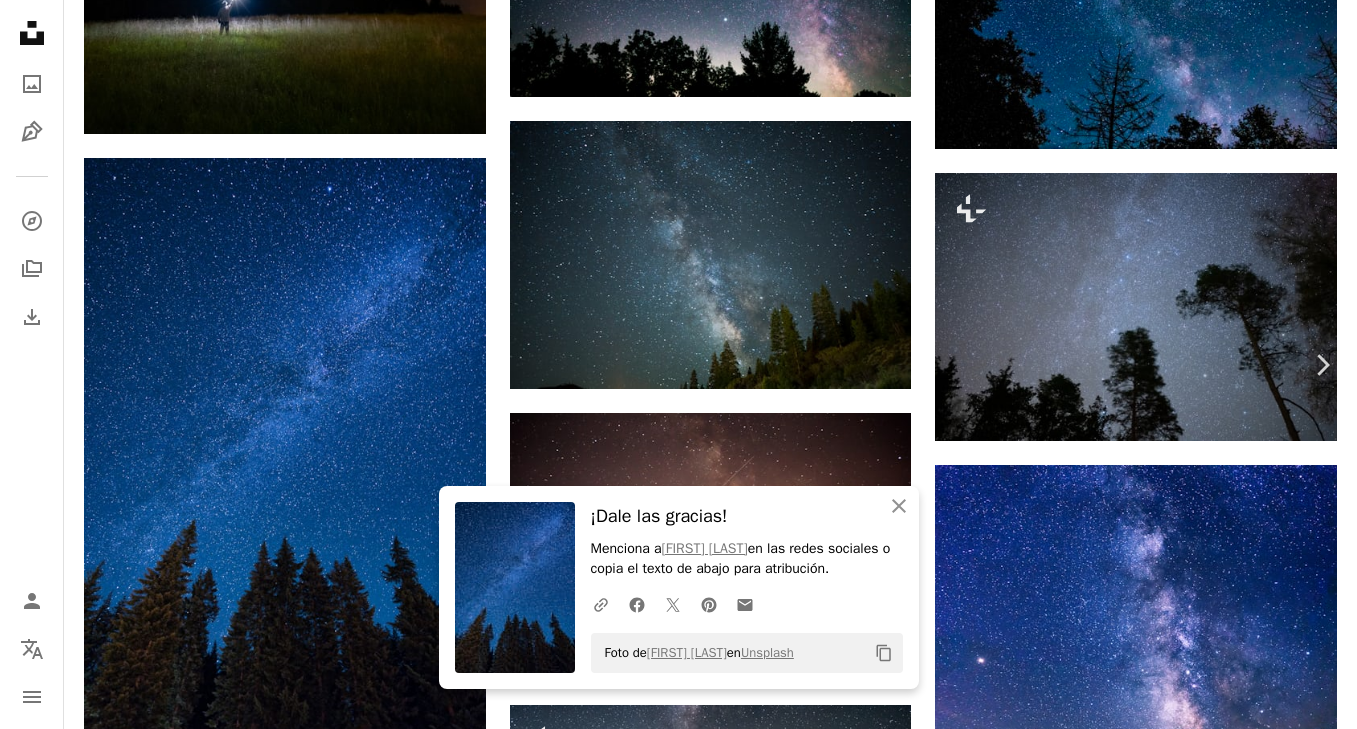 click on "Chevron left" 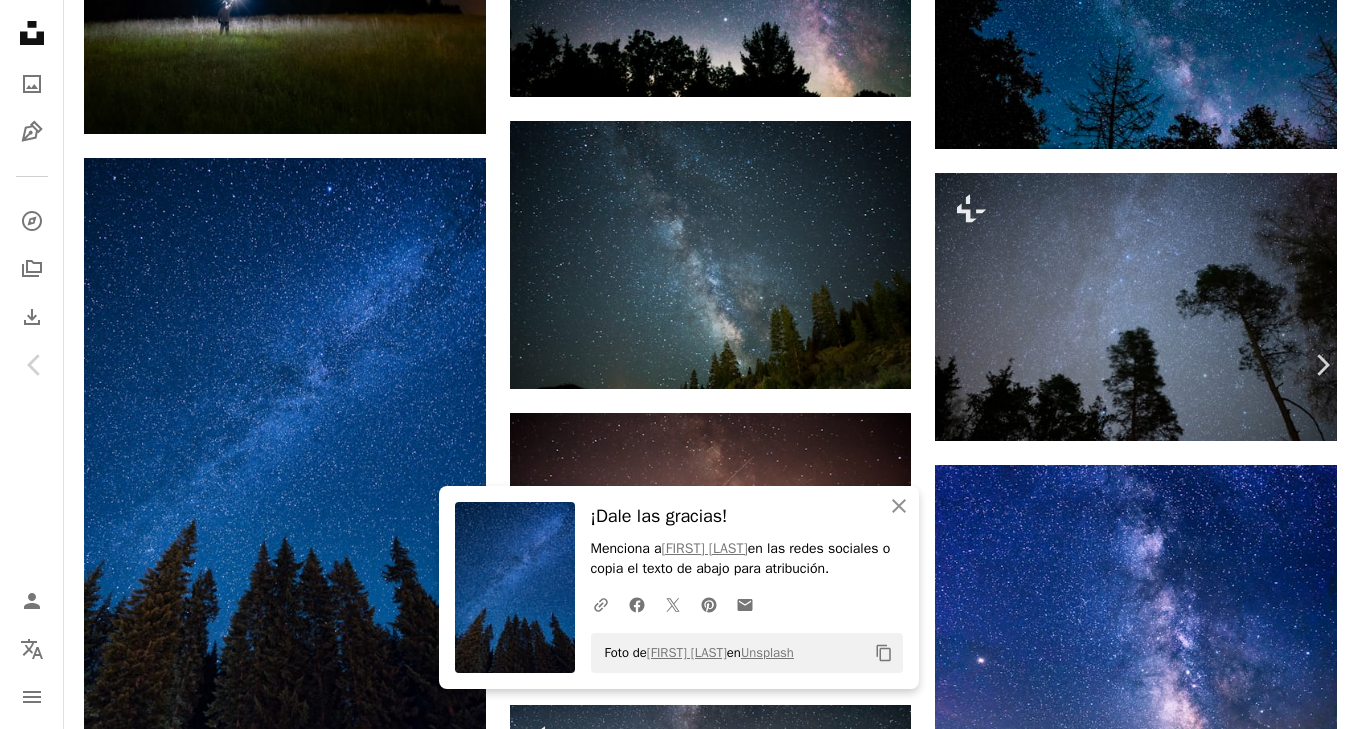 click on "Copy content" 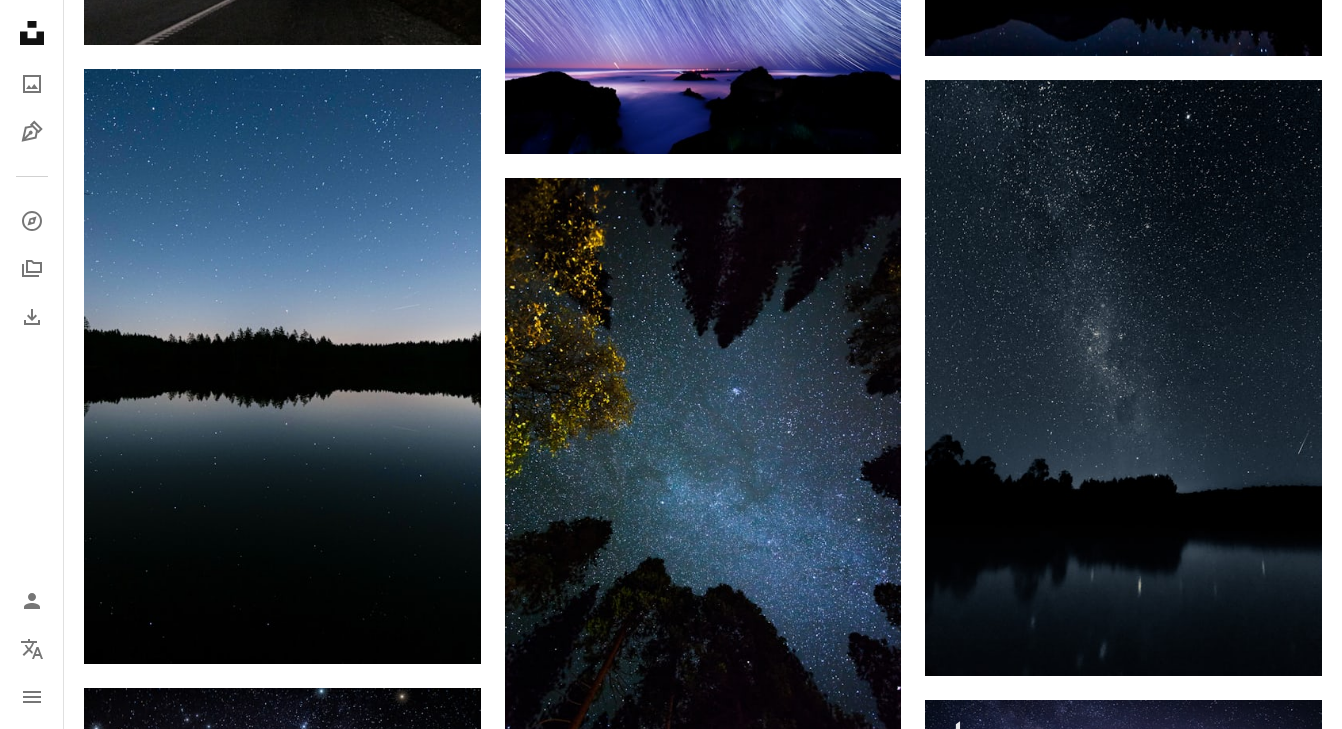 scroll, scrollTop: 16788, scrollLeft: 0, axis: vertical 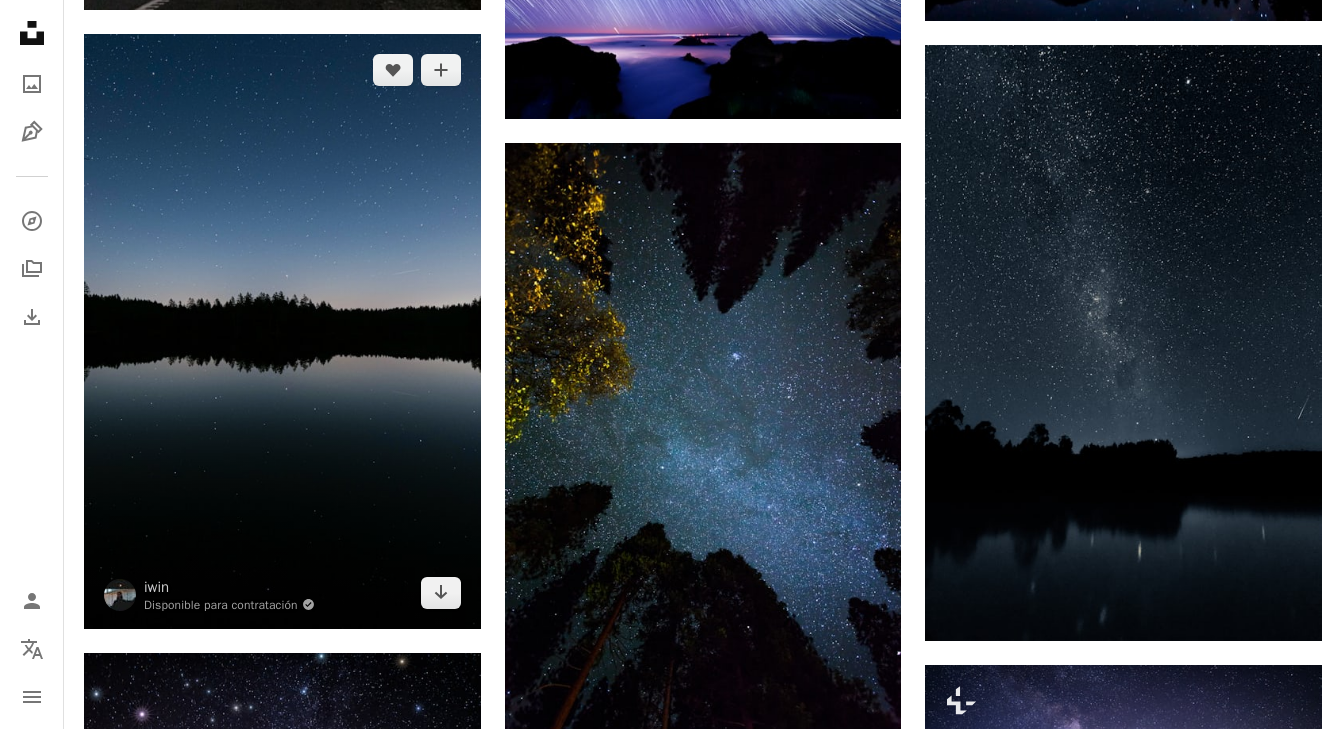 click at bounding box center [282, 331] 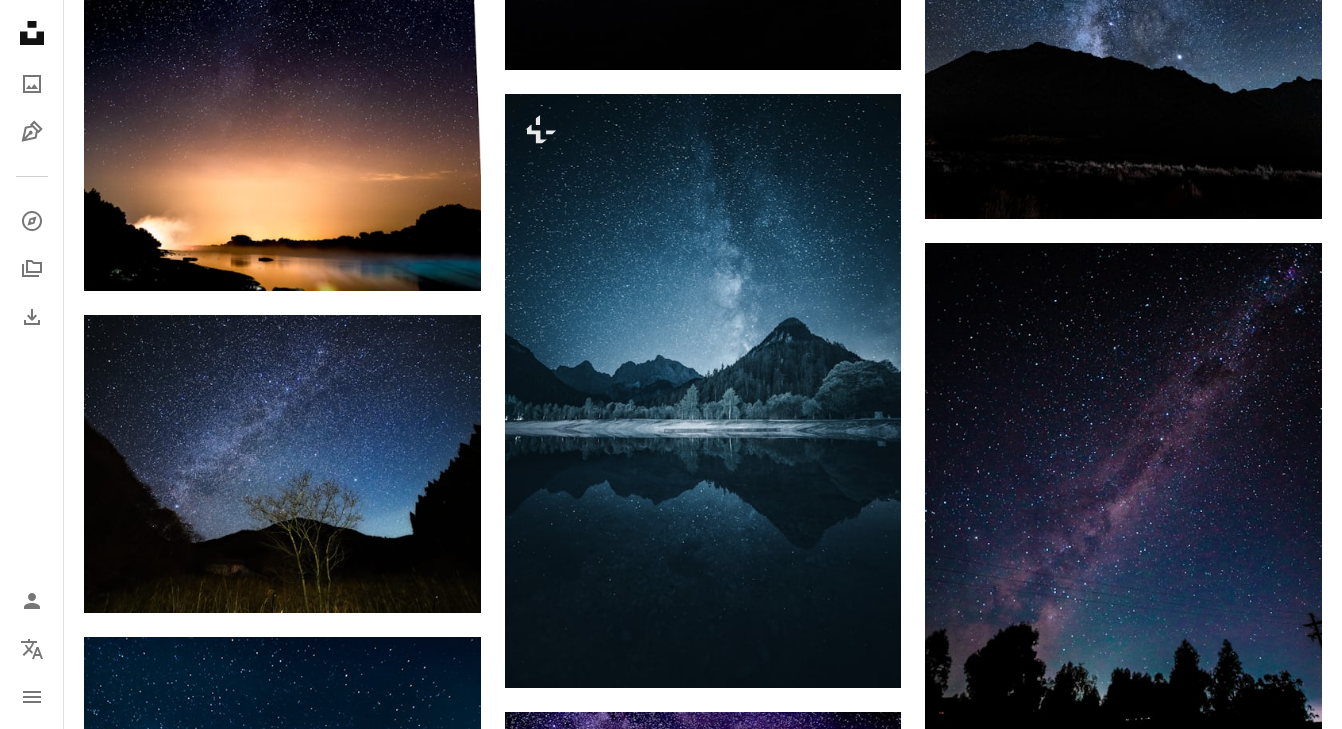 scroll, scrollTop: 19990, scrollLeft: 0, axis: vertical 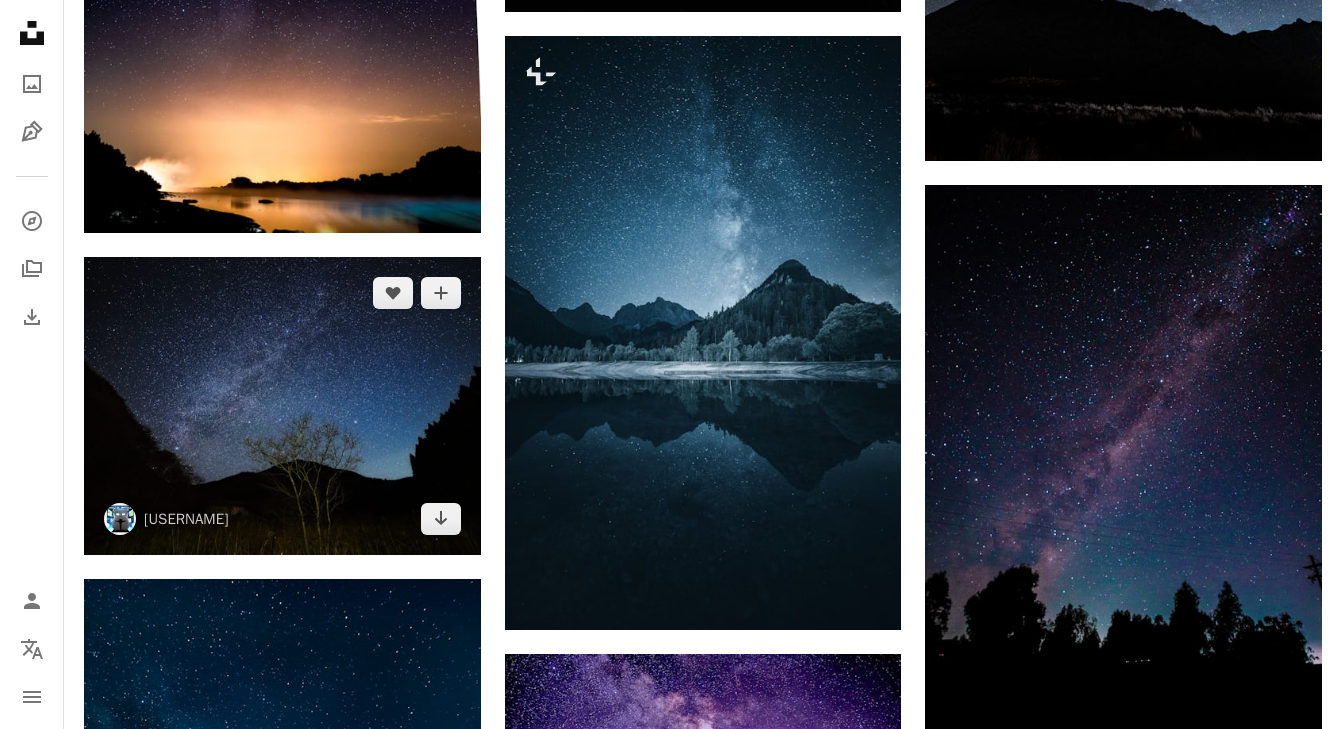 click at bounding box center (282, 405) 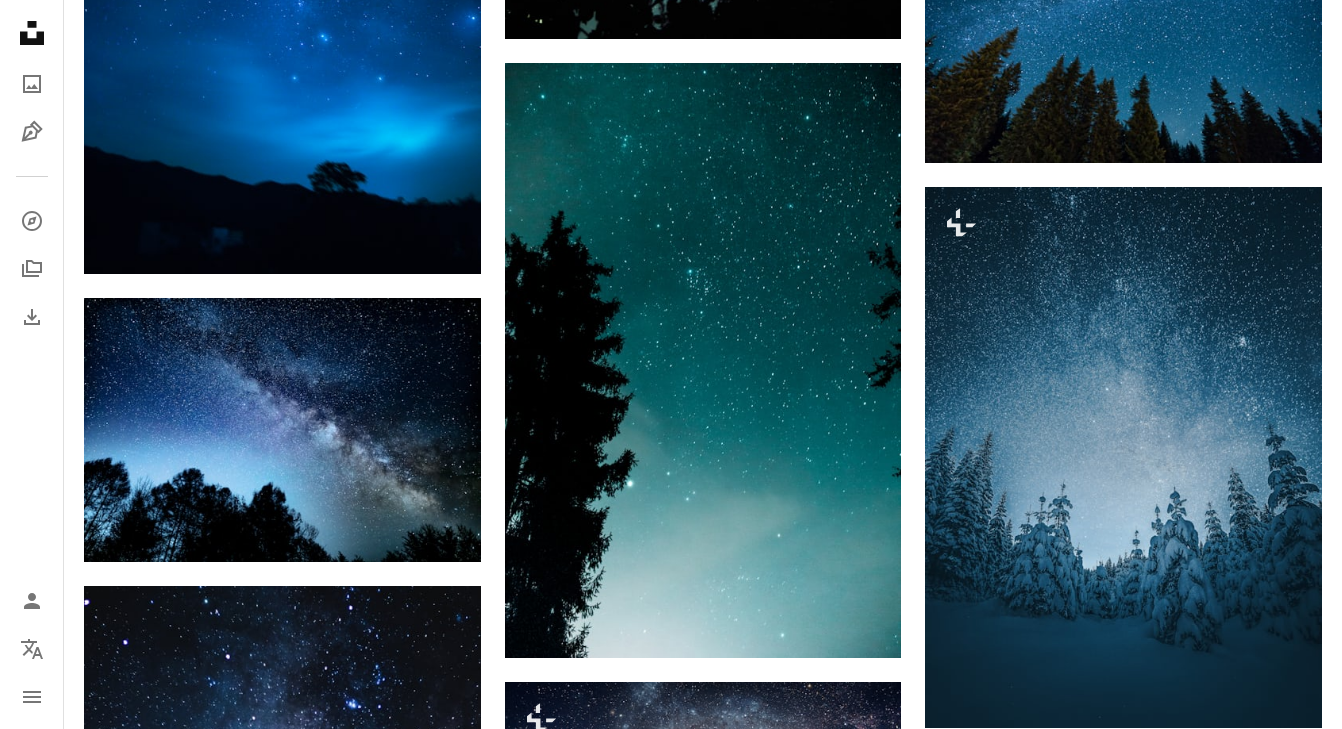 scroll, scrollTop: 24295, scrollLeft: 0, axis: vertical 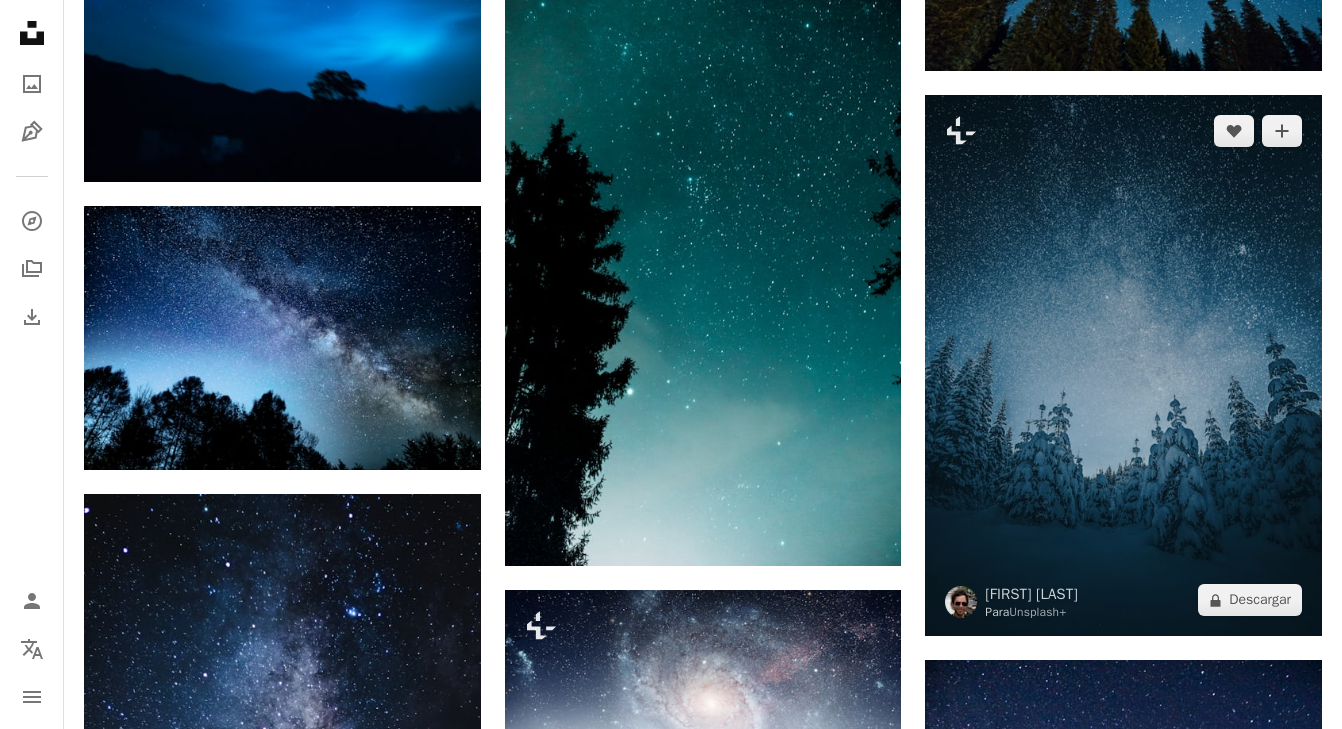 click at bounding box center (1123, 365) 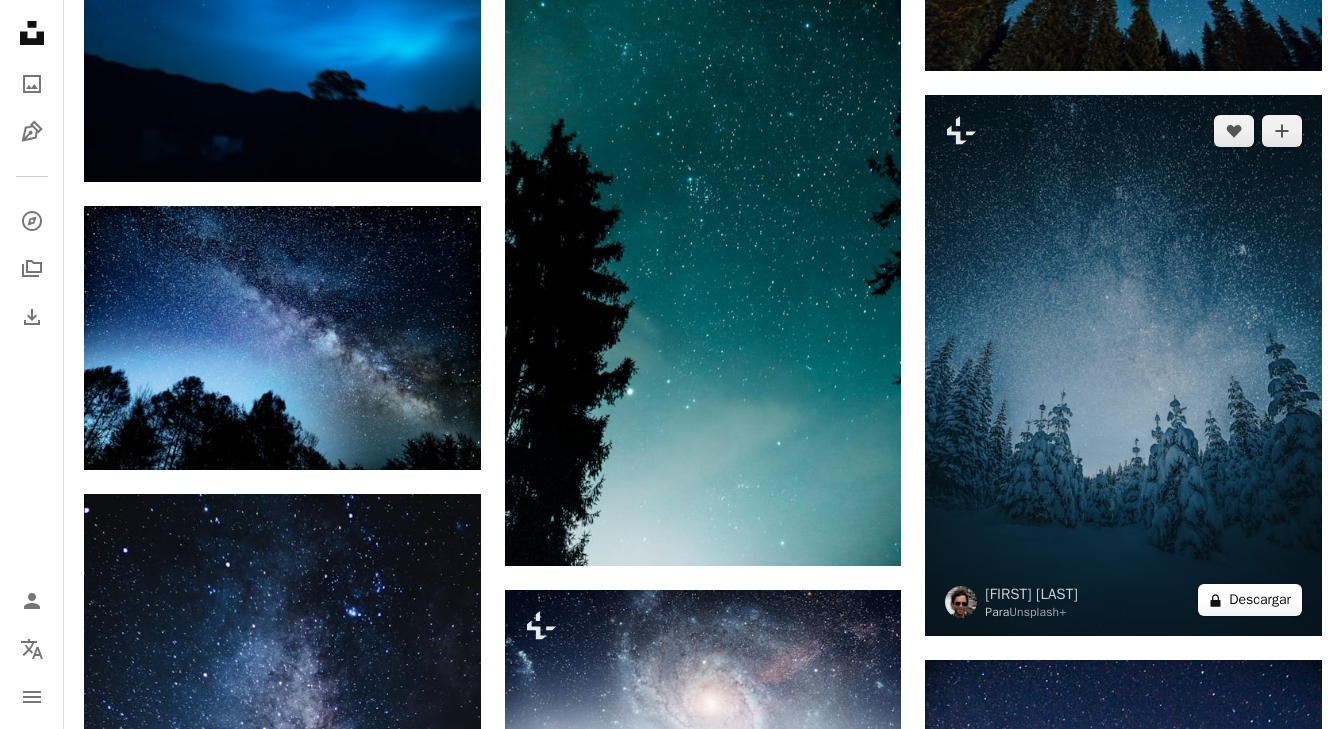 click on "A lock Descargar" at bounding box center (1250, 600) 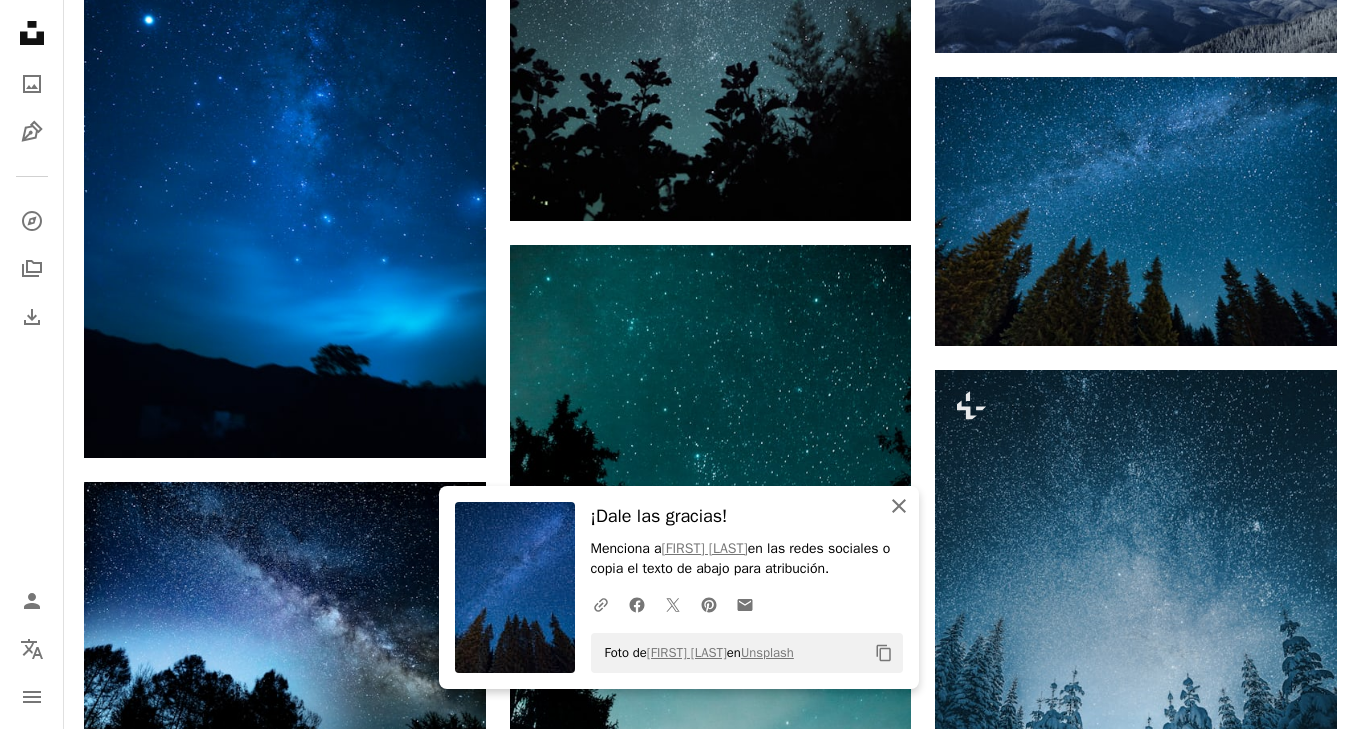 click on "An X shape" 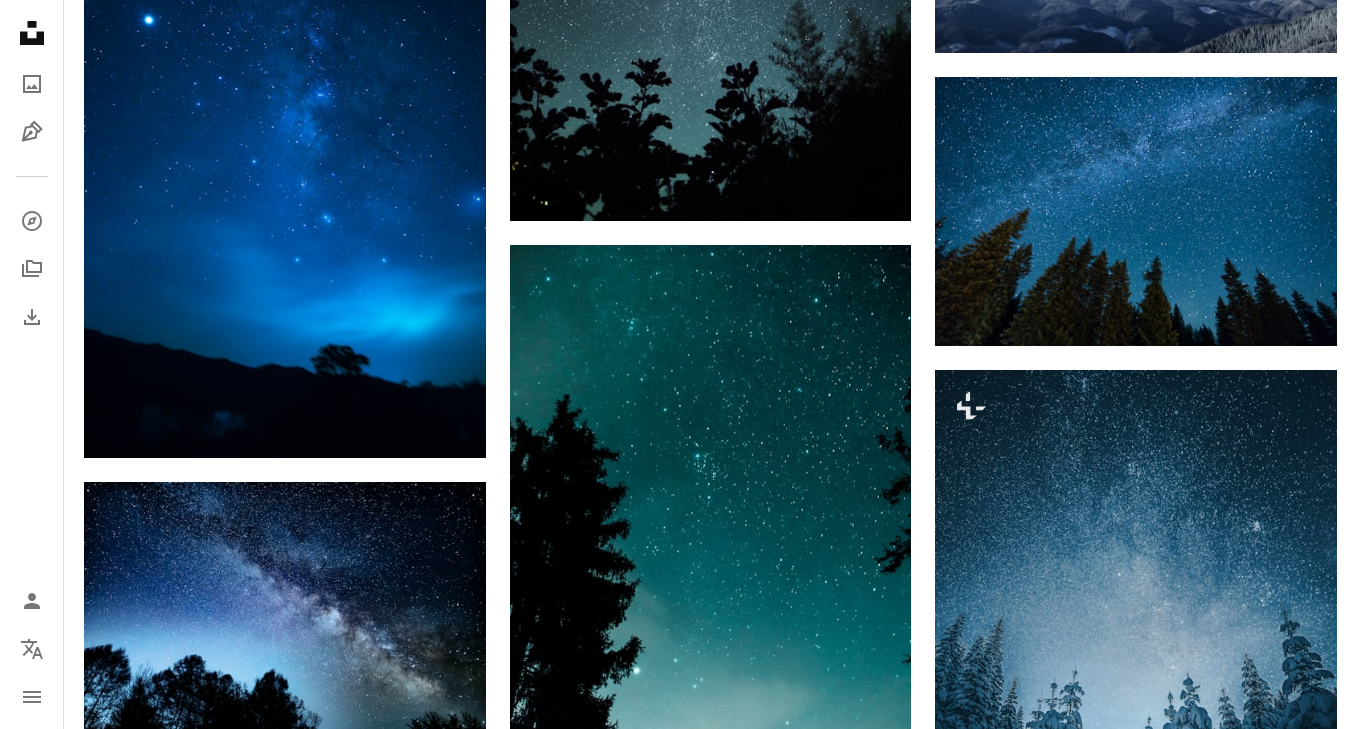 click on "An X shape Imágenes premium, listas para usar. Obtén acceso ilimitado. A plus sign Contenido solo para miembros añadido mensualmente A plus sign Descargas ilimitadas libres de derechos A plus sign Ilustraciones  Nuevo A plus sign Protecciones legales mejoradas anualmente 66 %  de descuento mensualmente 12 $   4 $ USD al mes * Obtener  Unsplash+ *Cuando se paga anualmente, se factura por adelantado  48 $ Más los impuestos aplicables. Se renueva automáticamente. Cancela cuando quieras." at bounding box center (678, 2740) 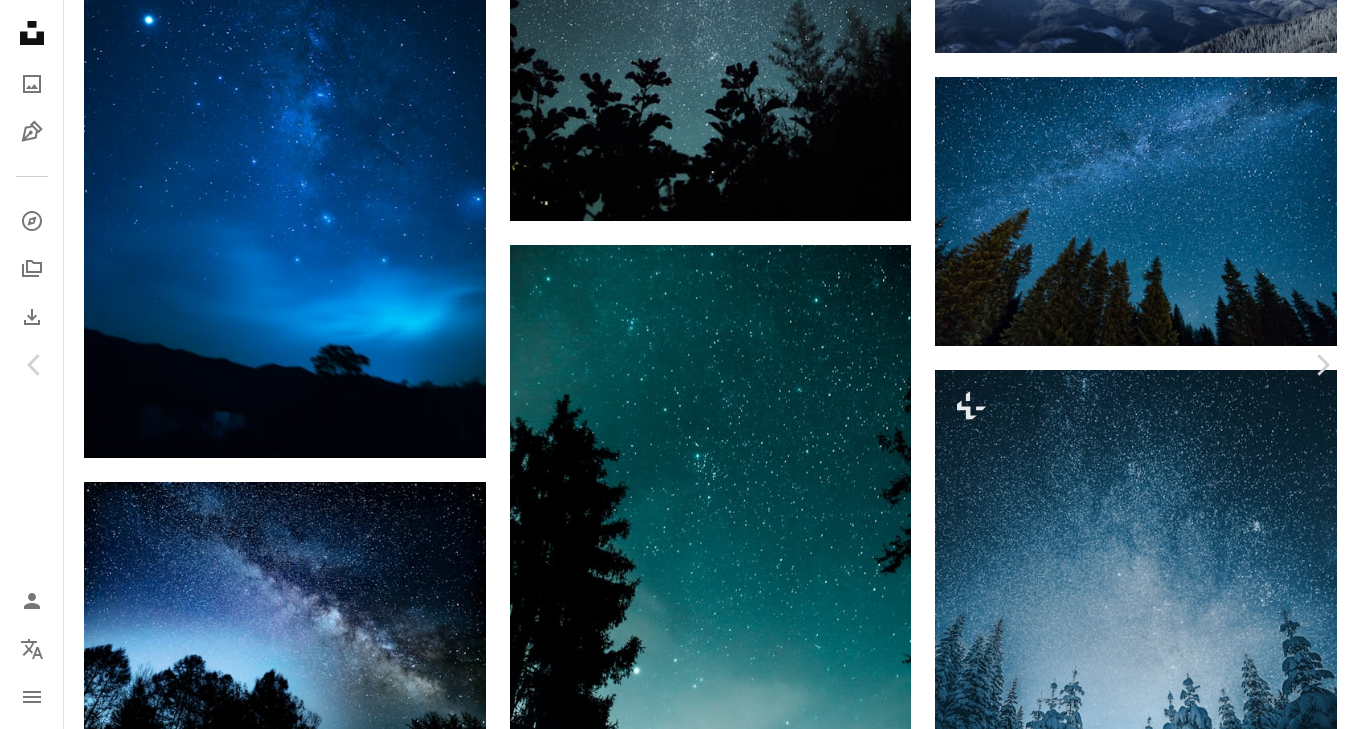 click on "A lock Descargar" at bounding box center [1199, 2423] 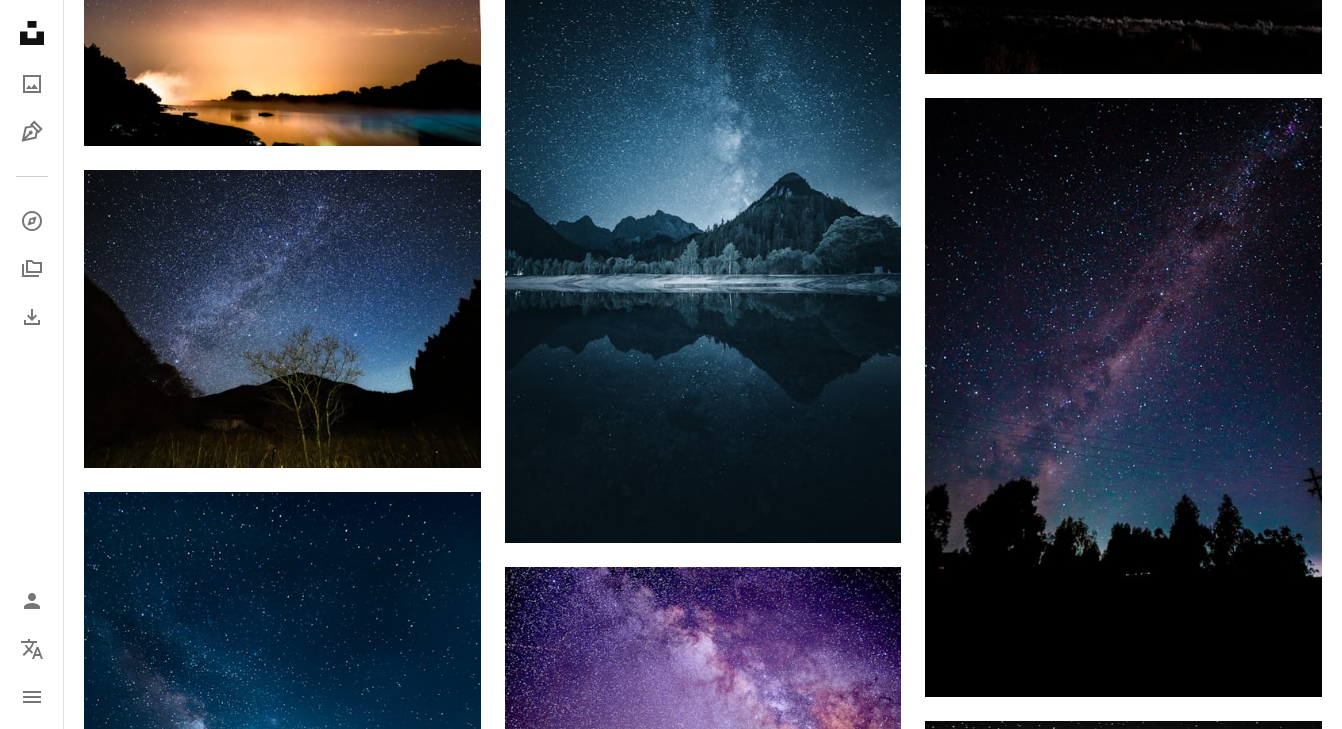 scroll, scrollTop: 20105, scrollLeft: 0, axis: vertical 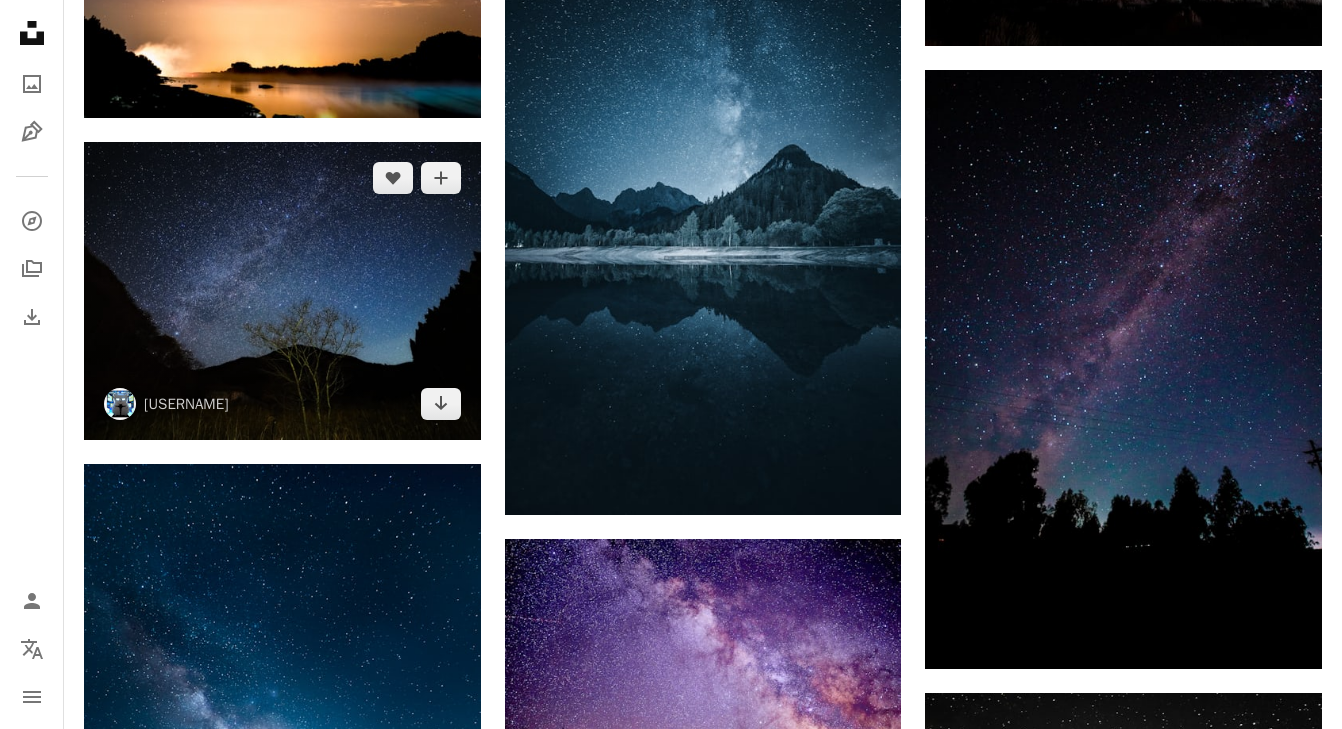click at bounding box center (282, 290) 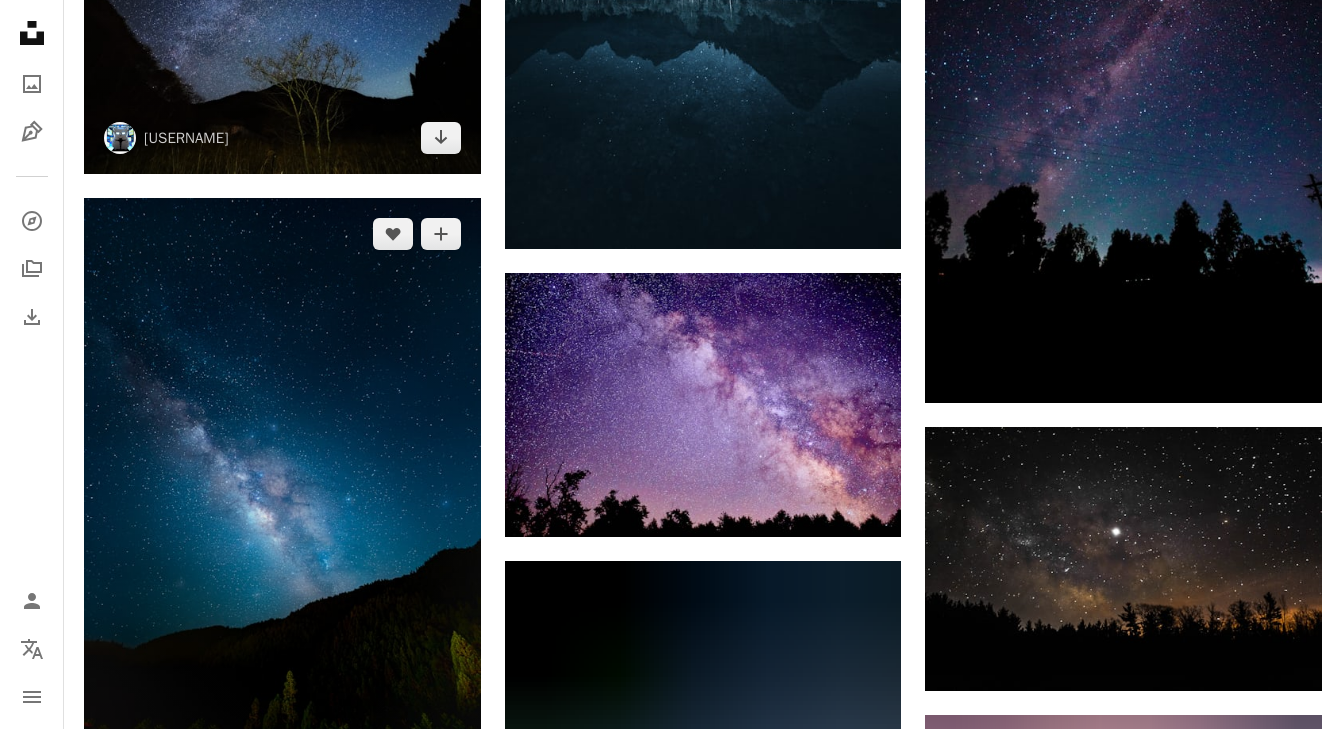 scroll, scrollTop: 20266, scrollLeft: 0, axis: vertical 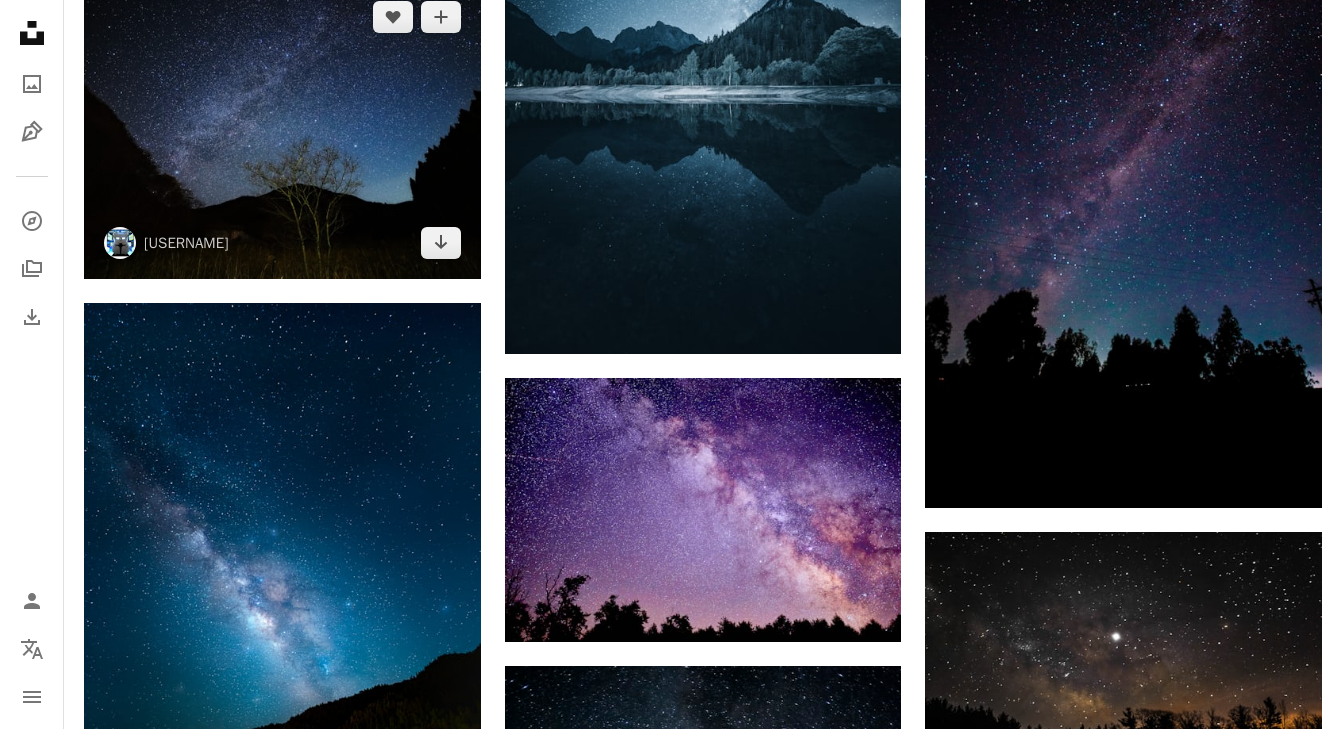 click at bounding box center (282, 129) 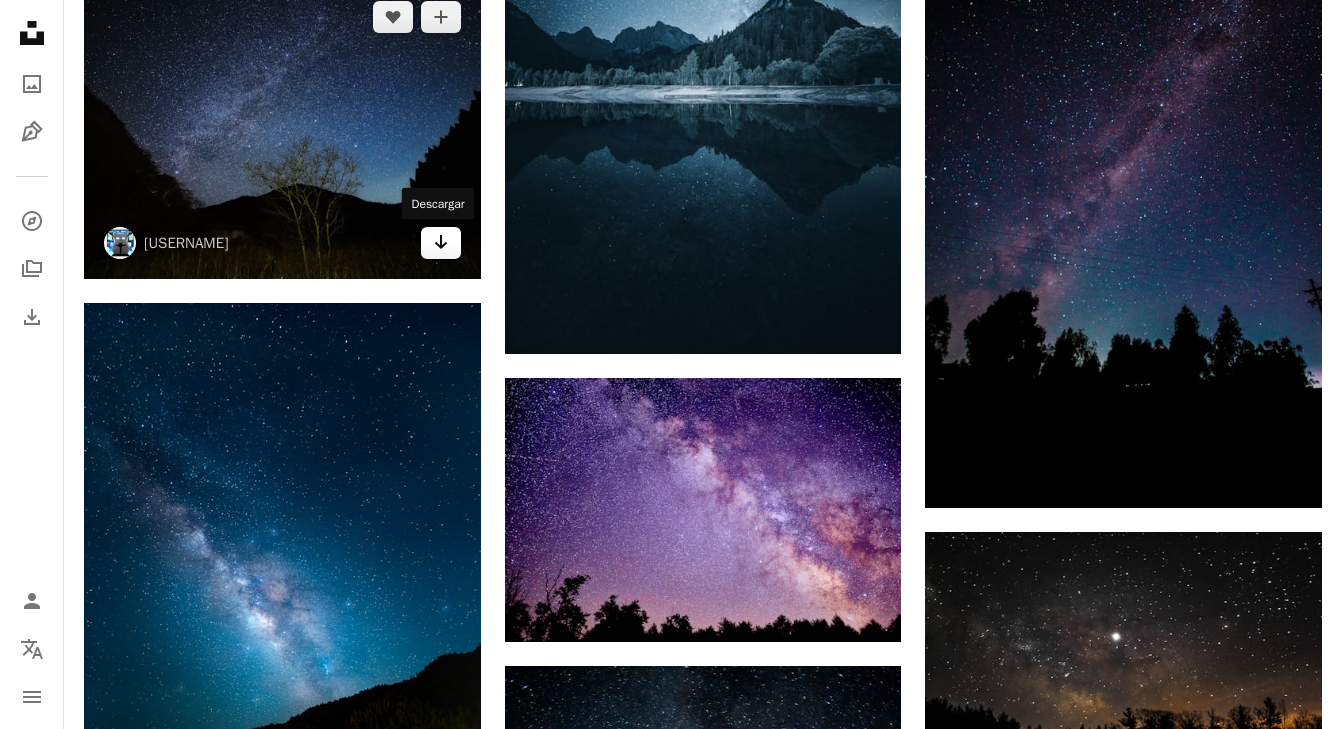 click 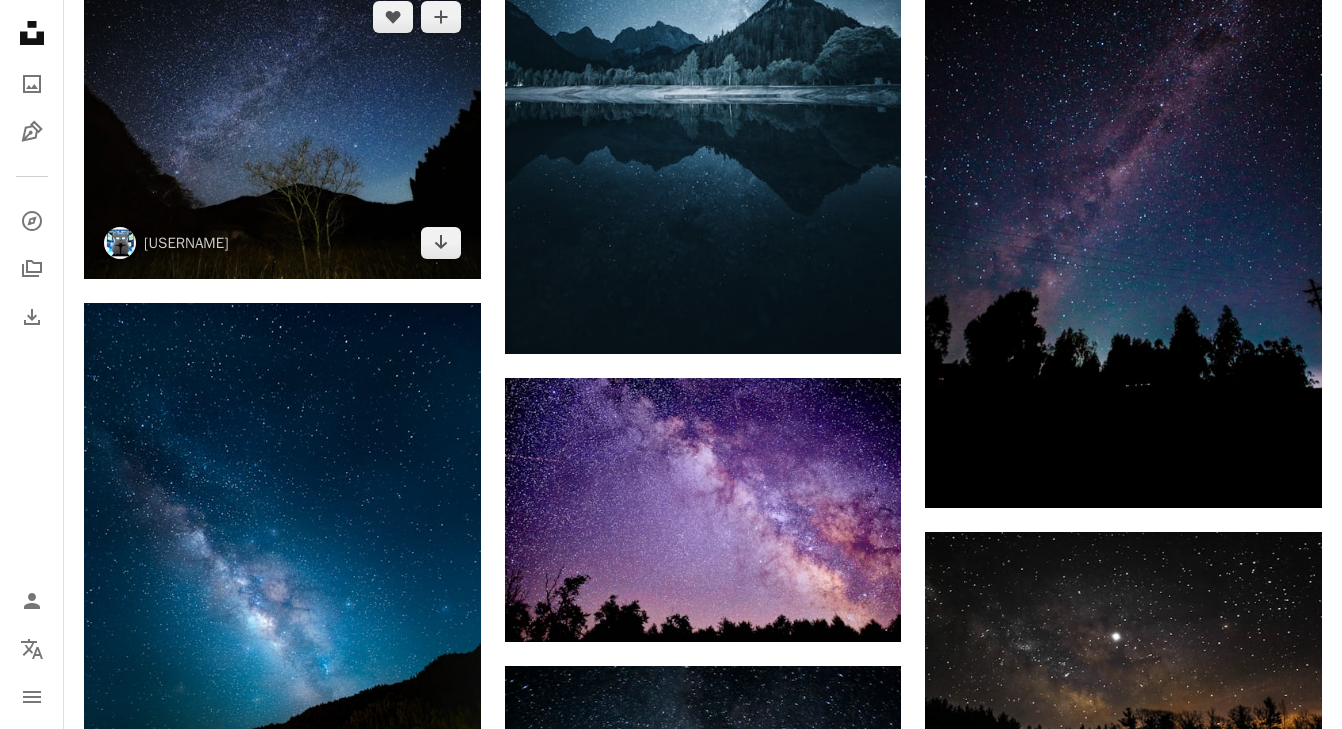 click at bounding box center (282, 129) 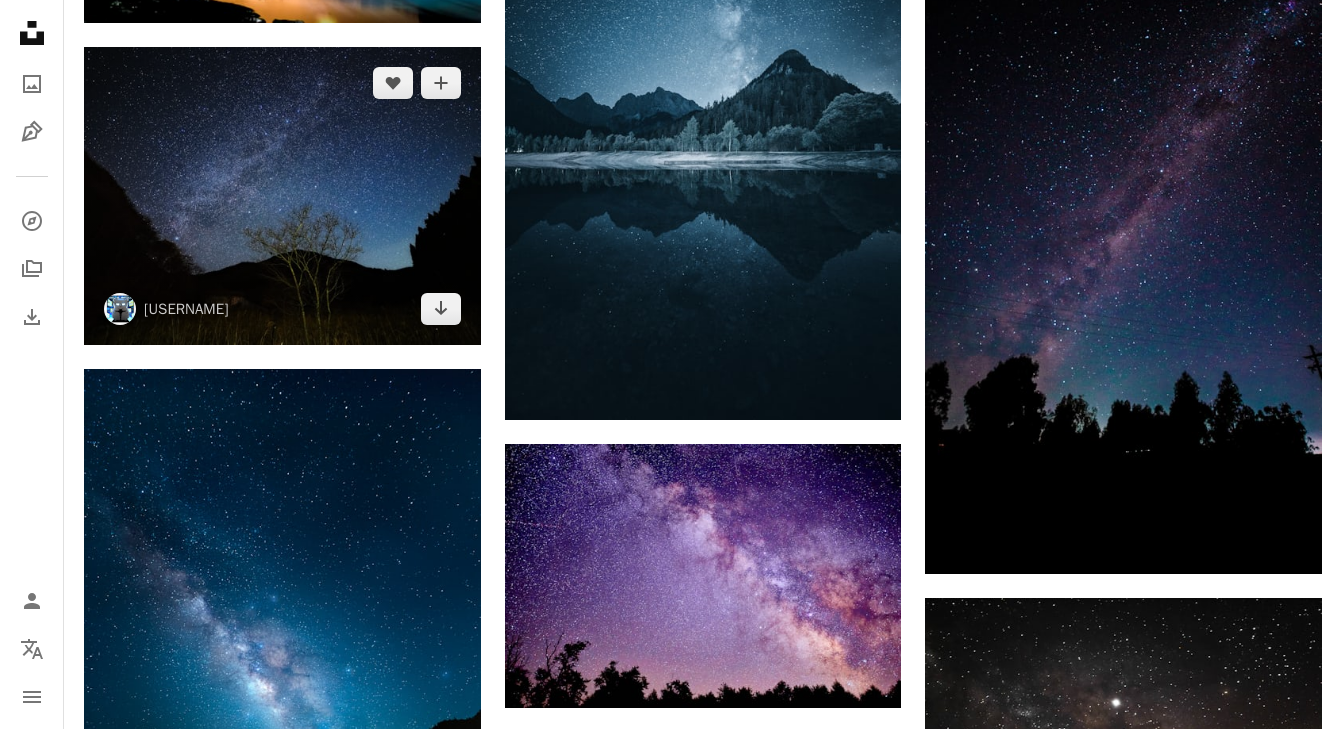 scroll, scrollTop: 20159, scrollLeft: 0, axis: vertical 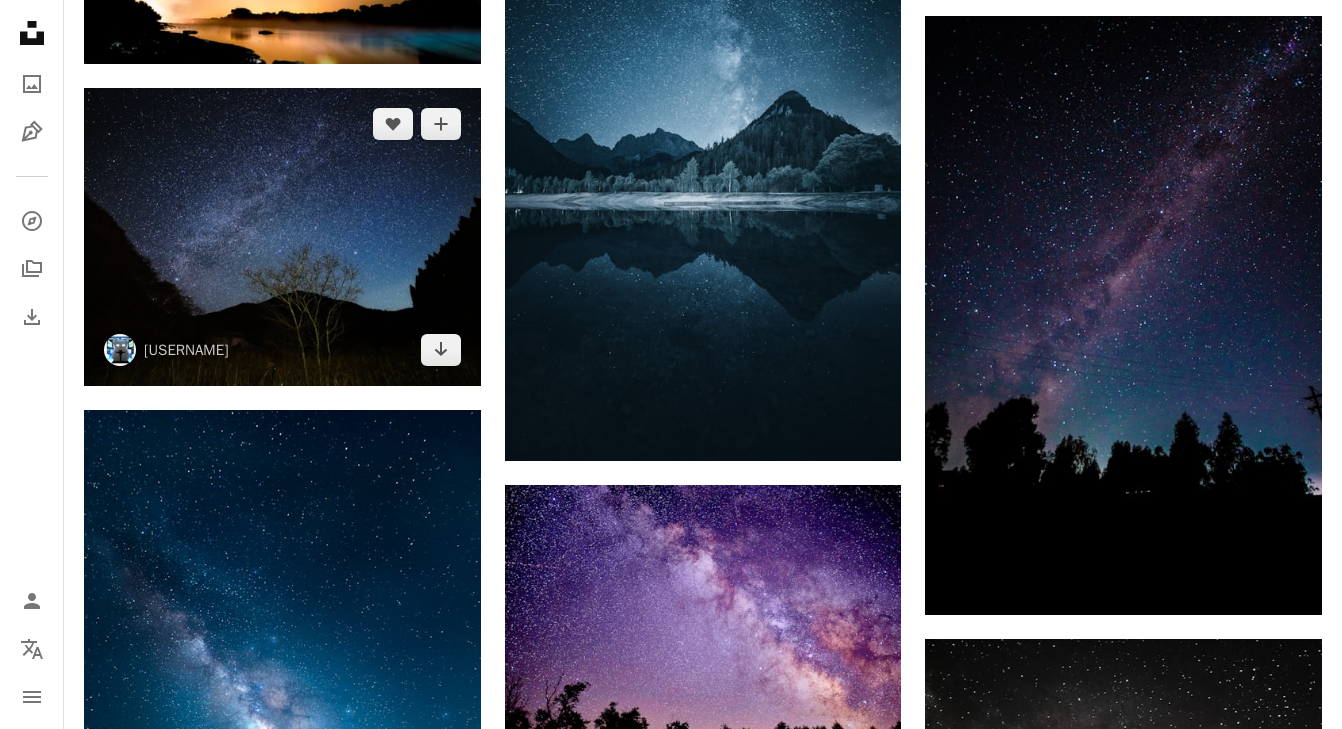 click at bounding box center (282, 236) 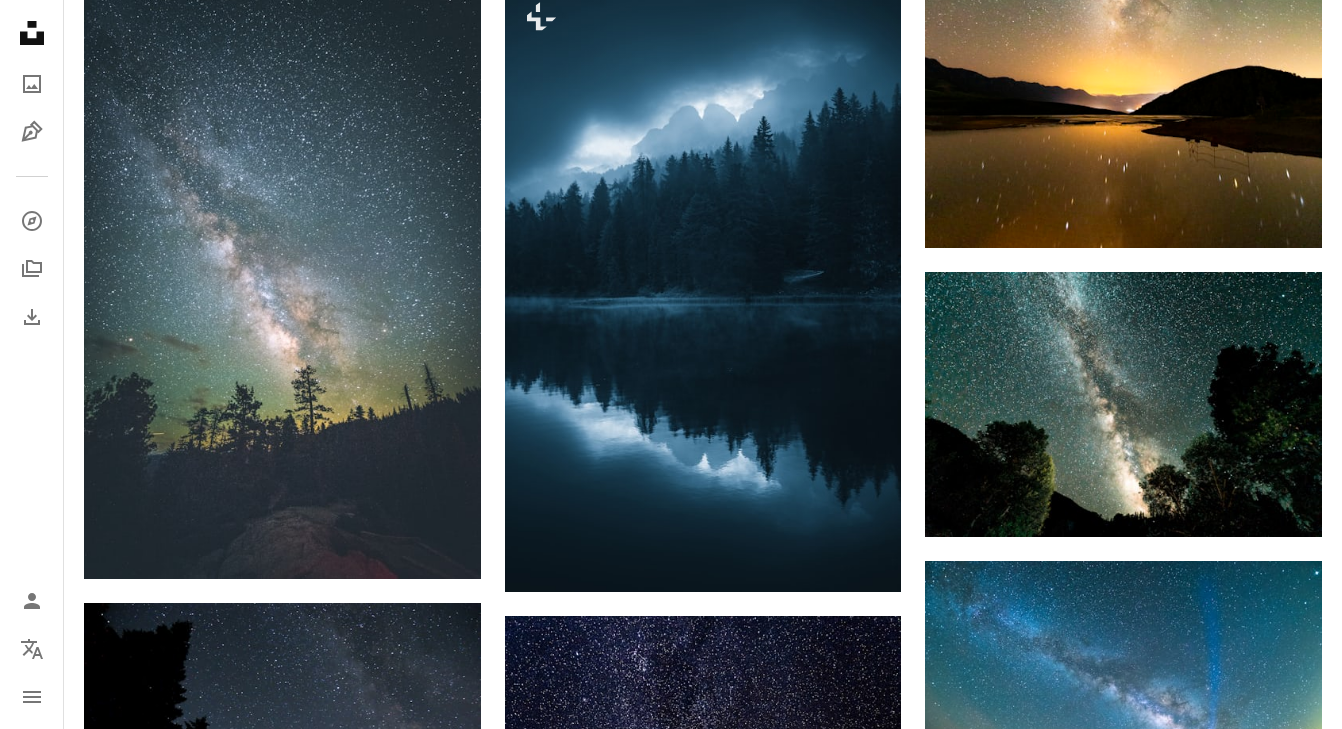 scroll, scrollTop: 30056, scrollLeft: 0, axis: vertical 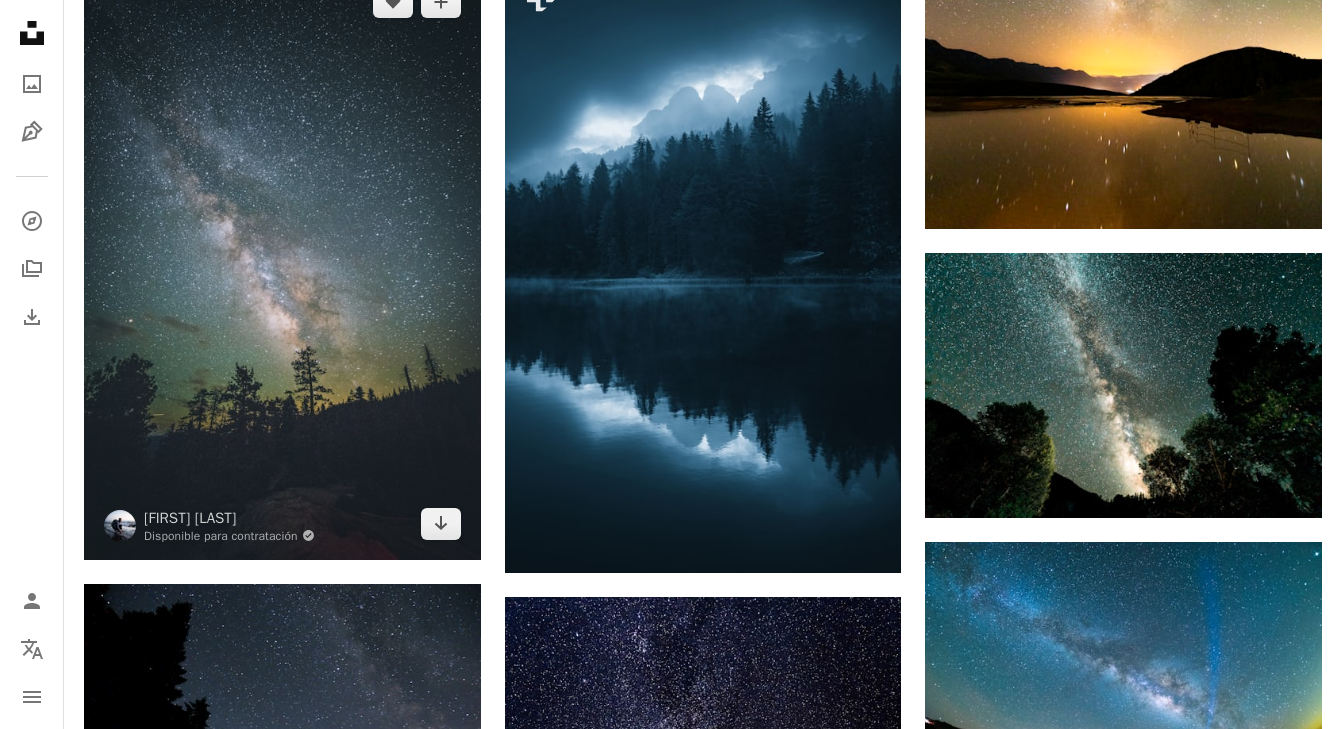 click at bounding box center (282, 263) 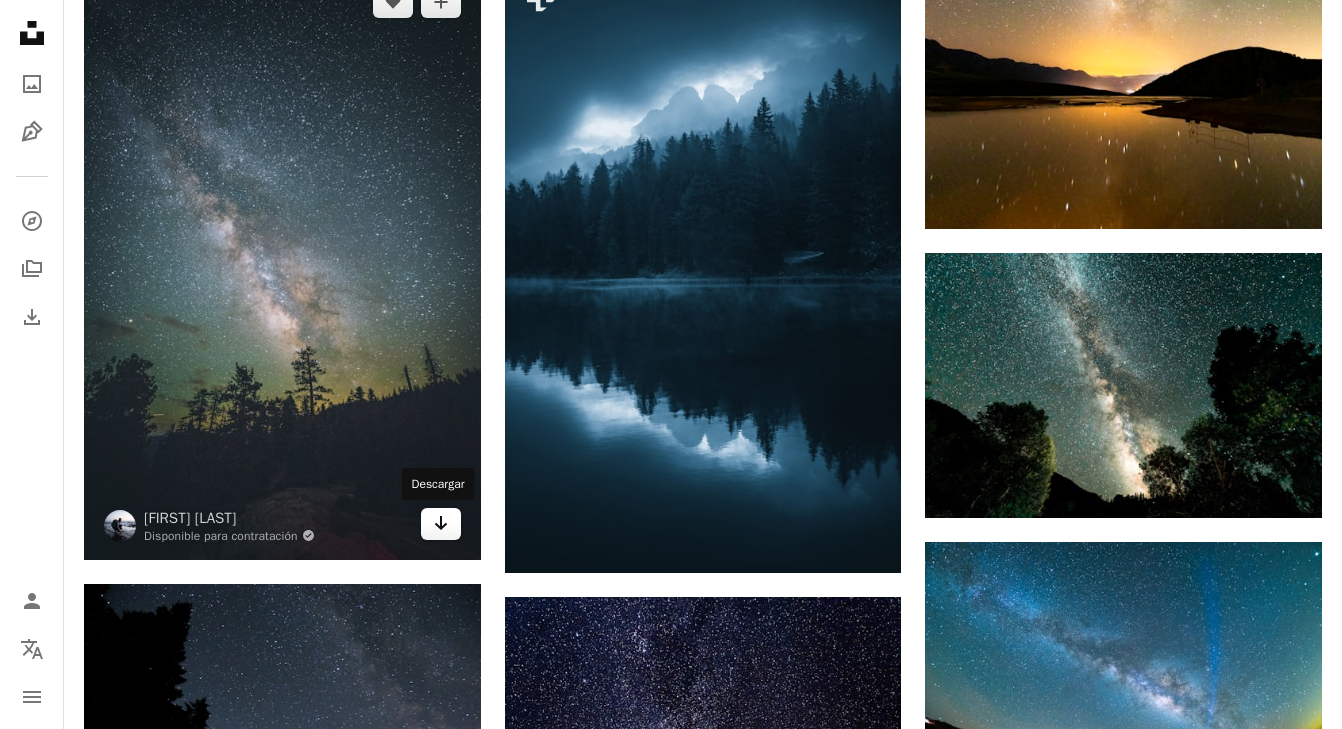 click 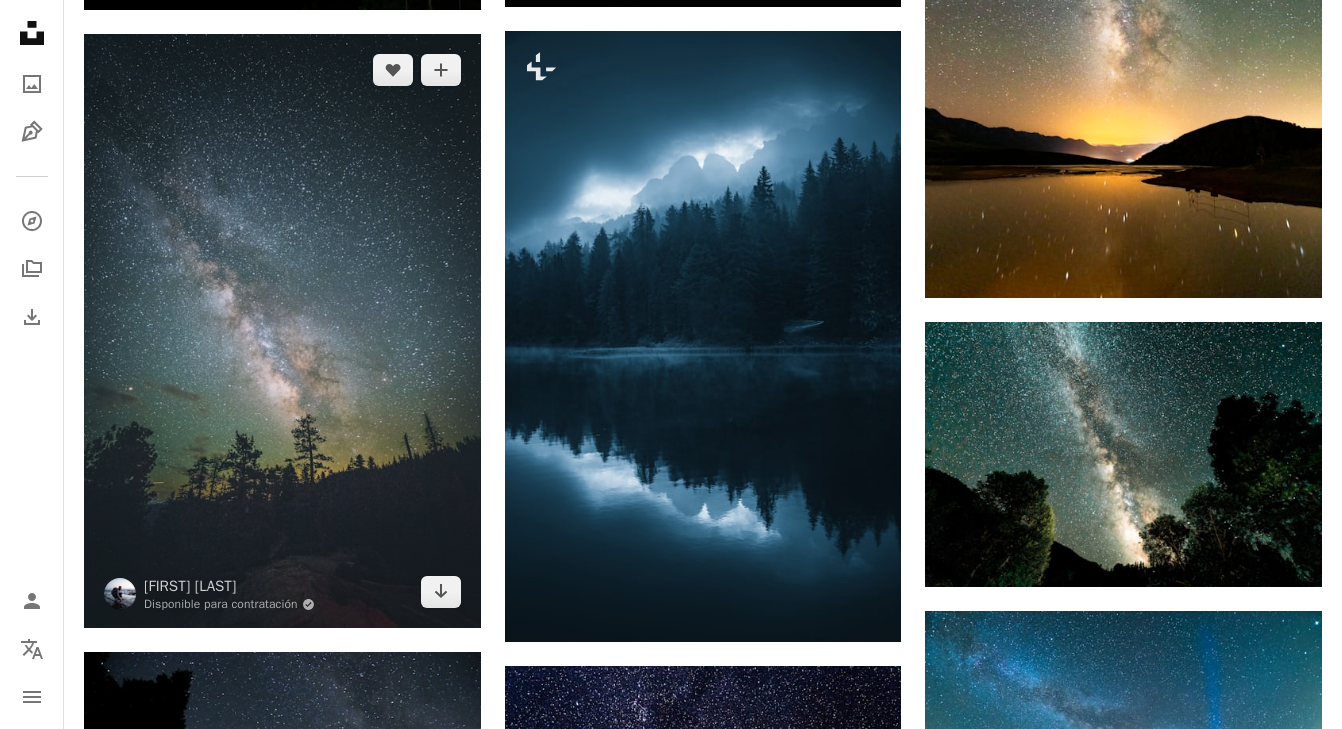 scroll, scrollTop: 29962, scrollLeft: 0, axis: vertical 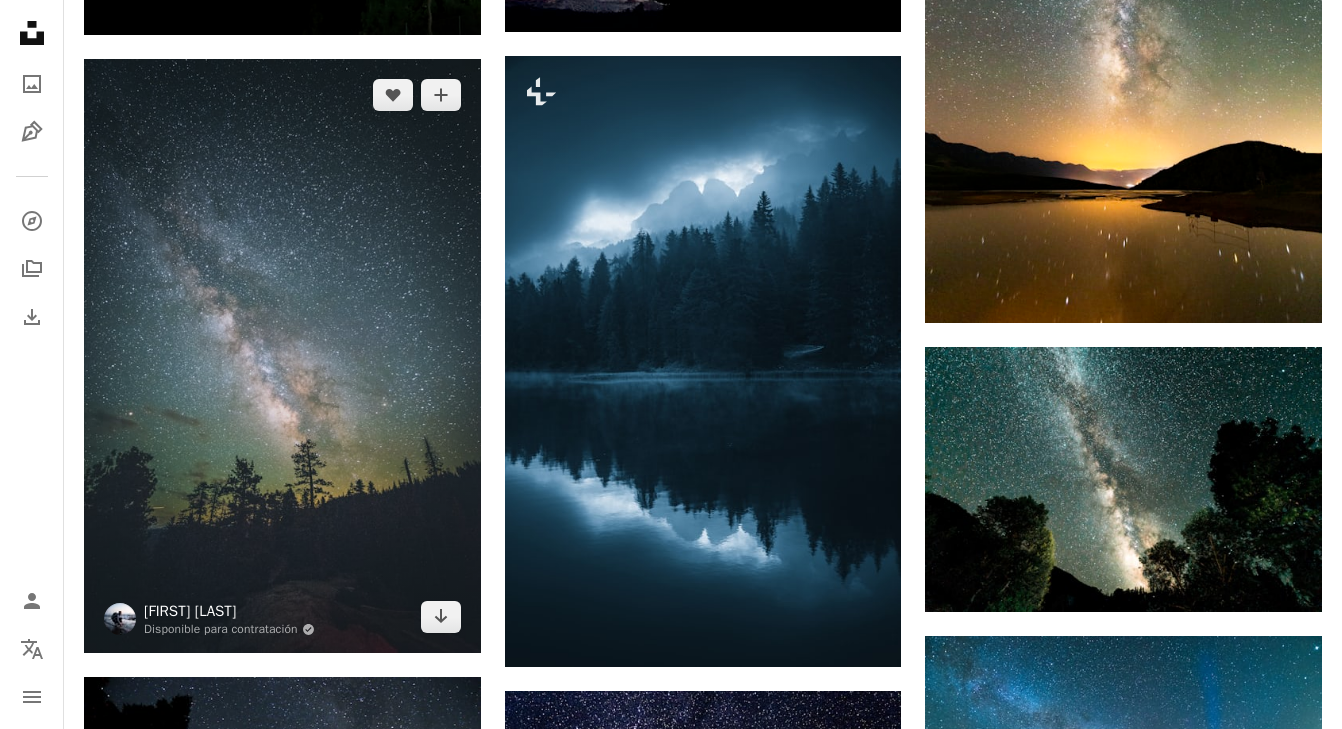 click on "[FIRST] [LAST]" at bounding box center [229, 611] 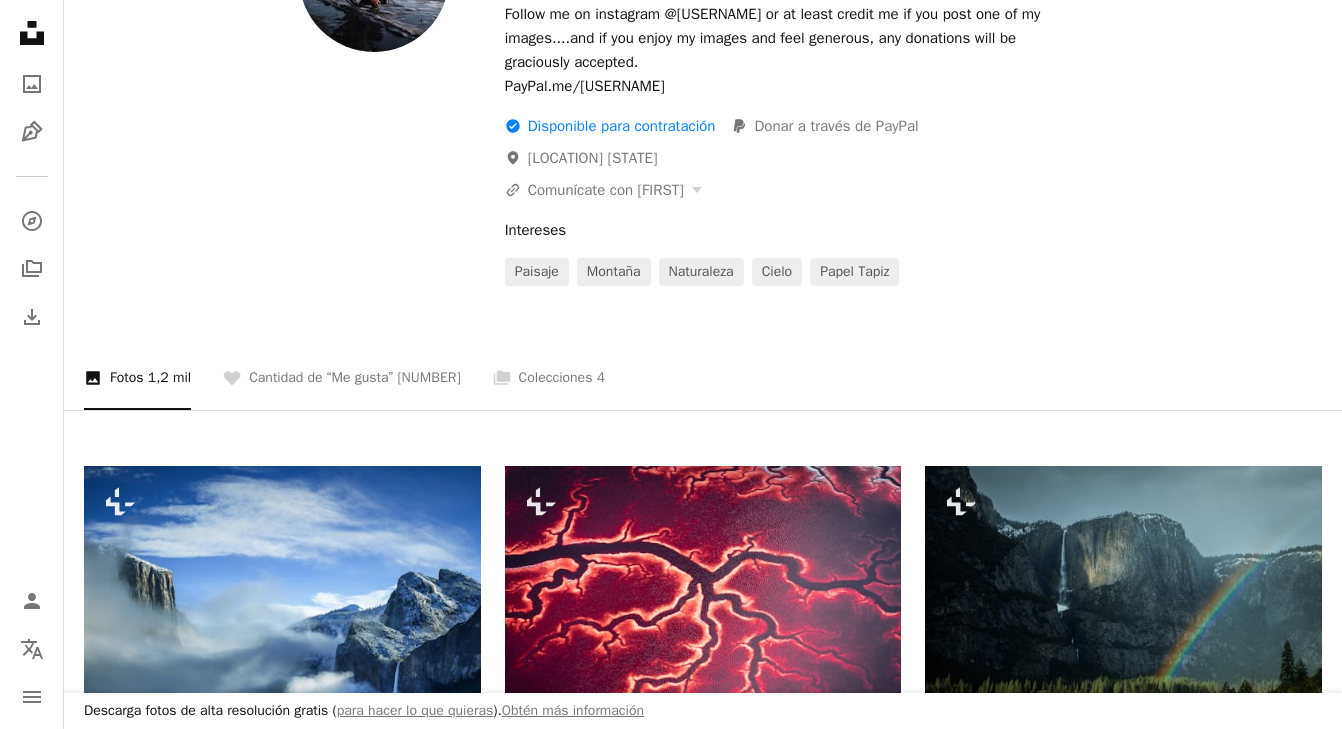 scroll, scrollTop: 0, scrollLeft: 0, axis: both 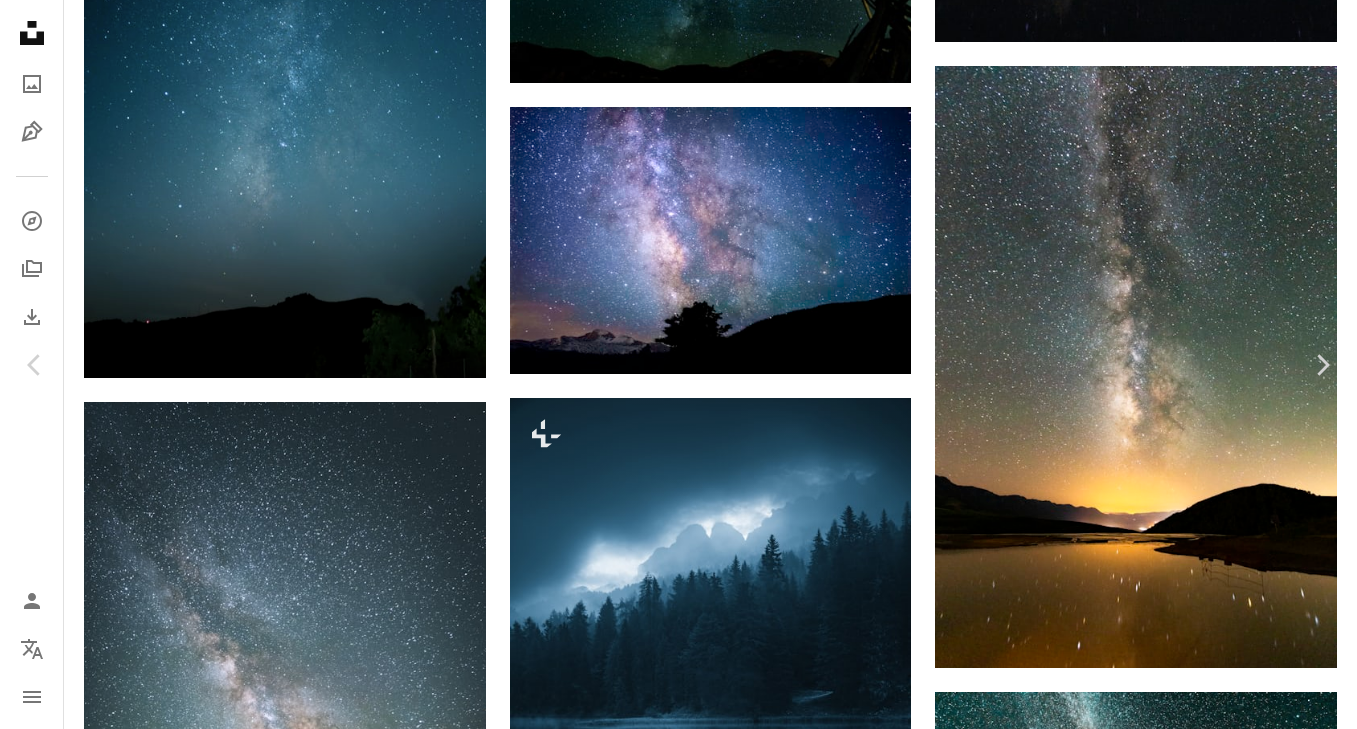 click on "Descargar gratis" at bounding box center (1155, 3505) 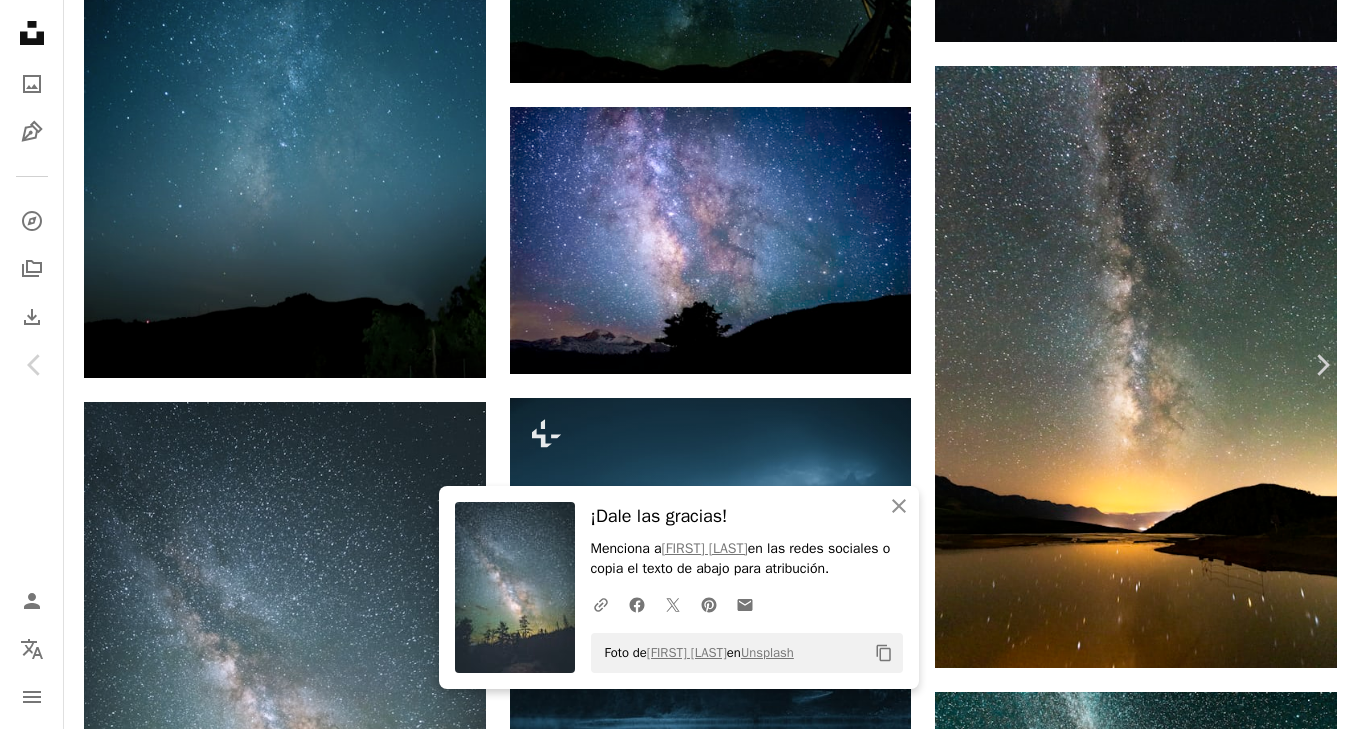 click 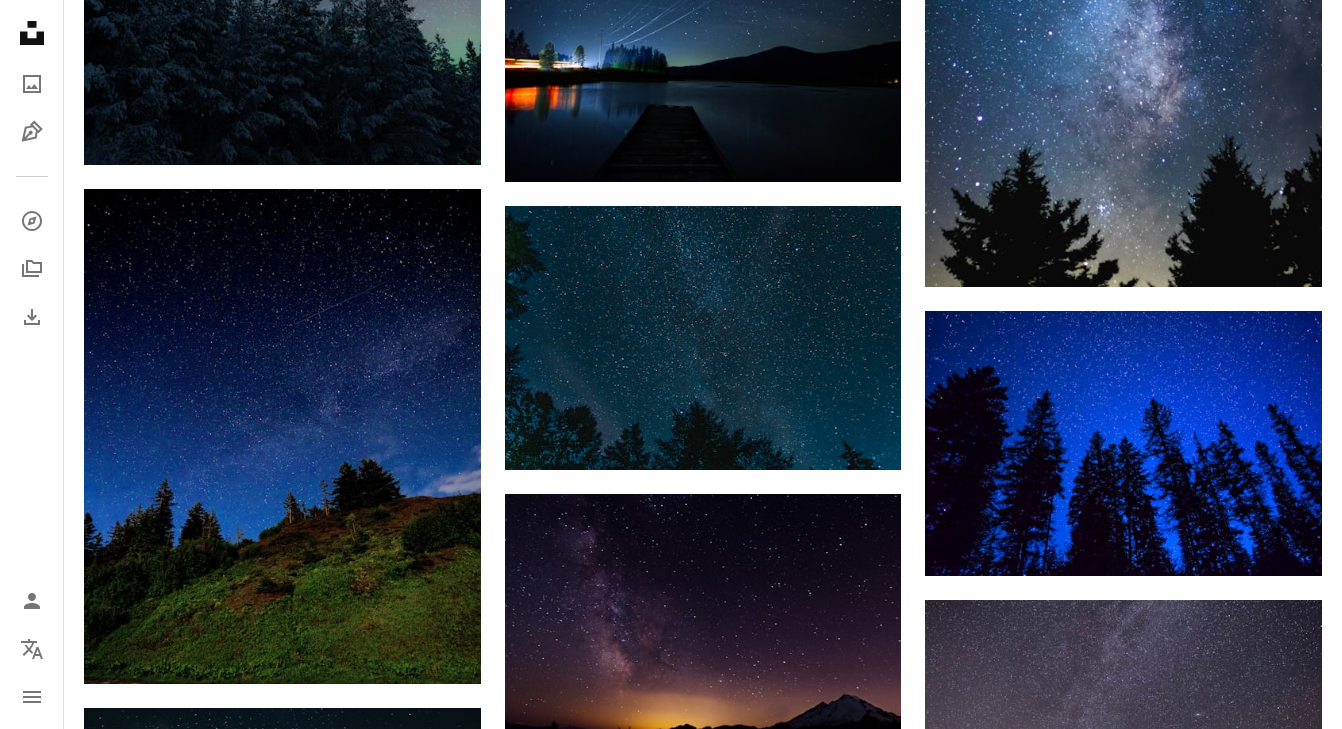 scroll, scrollTop: 45645, scrollLeft: 0, axis: vertical 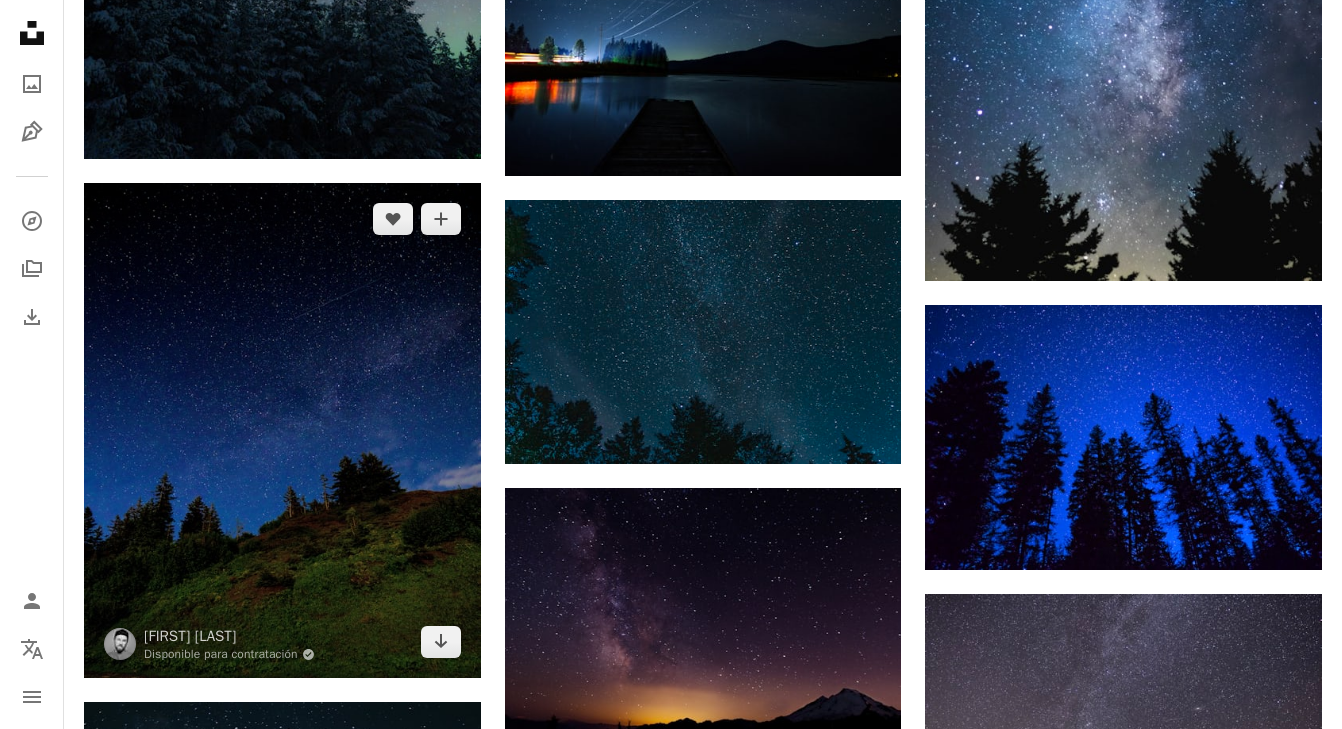click at bounding box center [282, 430] 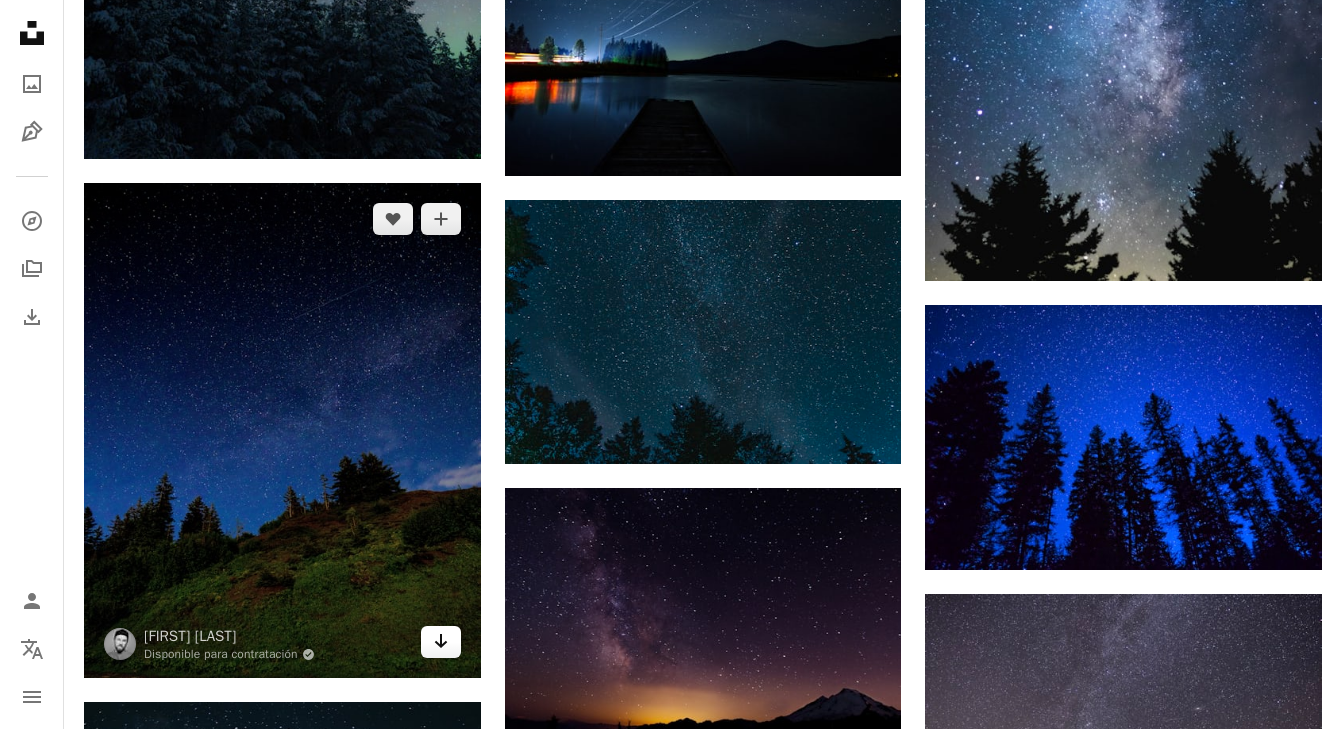 click on "Arrow pointing down" 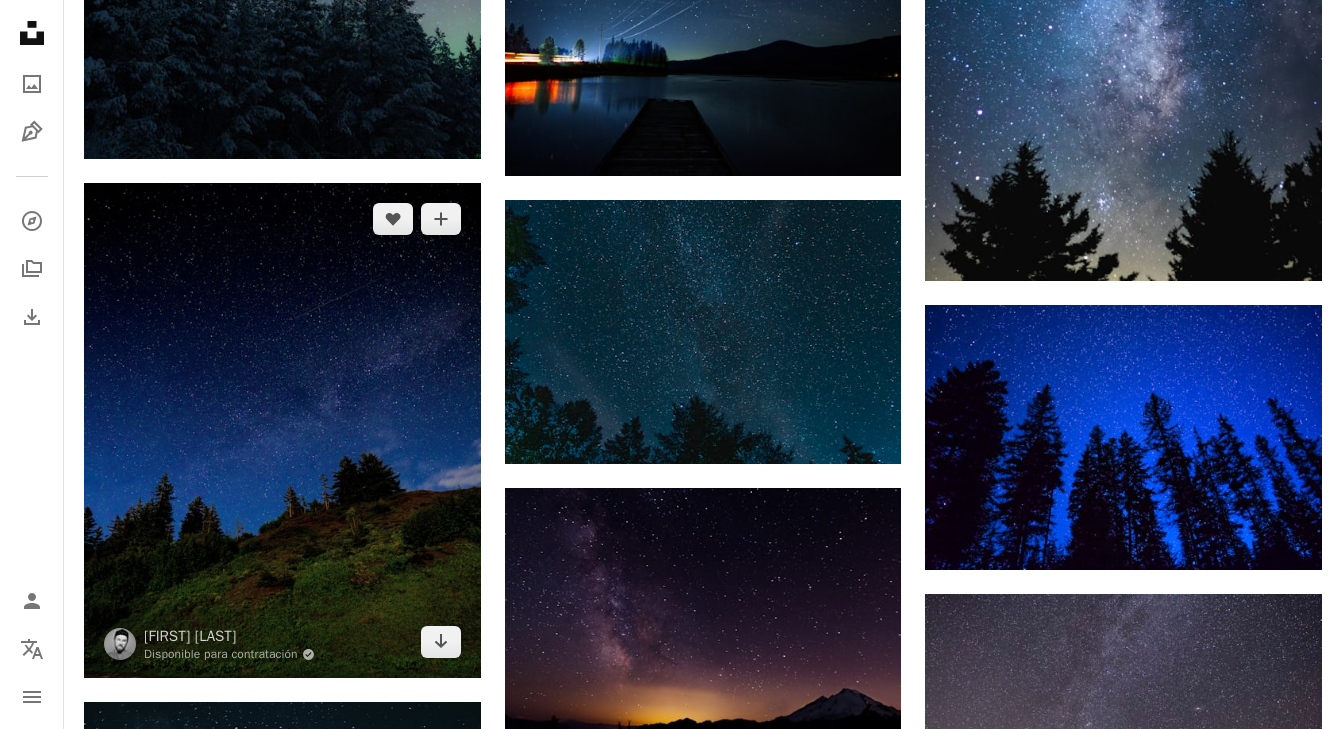 click at bounding box center (282, 430) 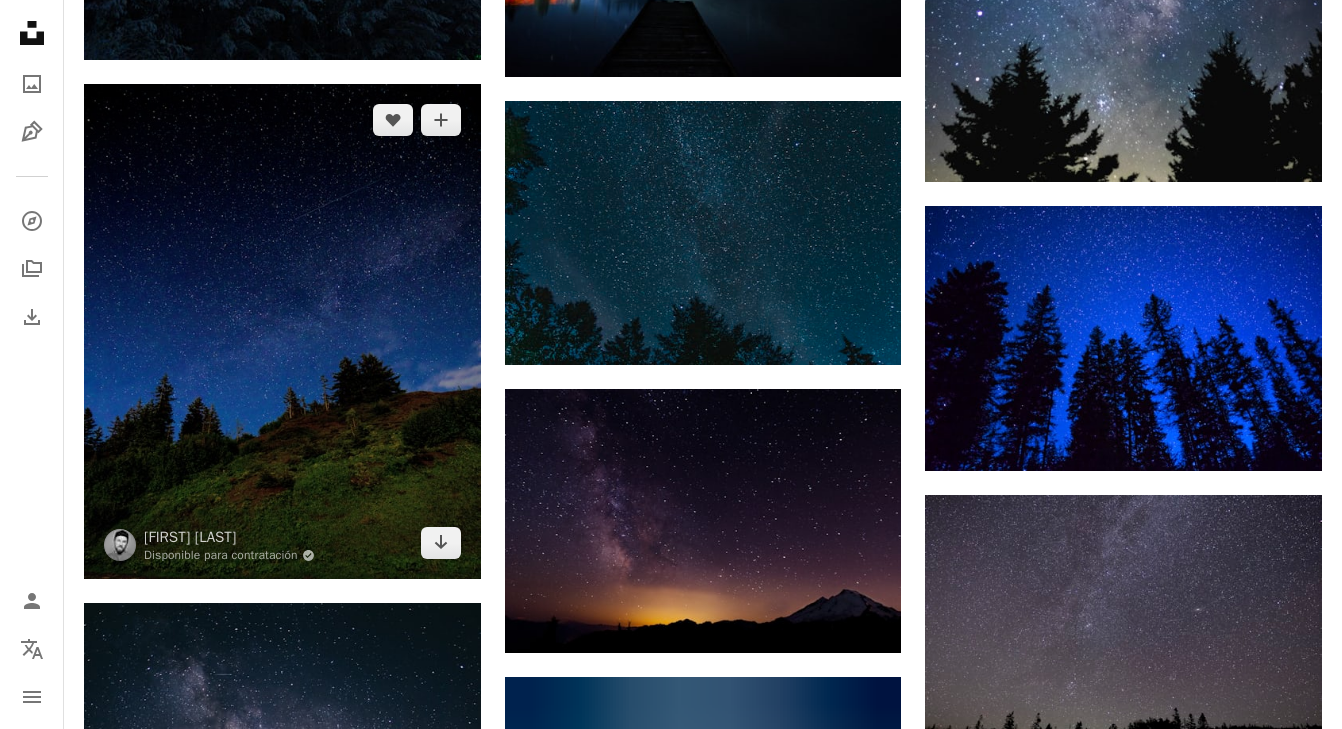 scroll, scrollTop: 45737, scrollLeft: 0, axis: vertical 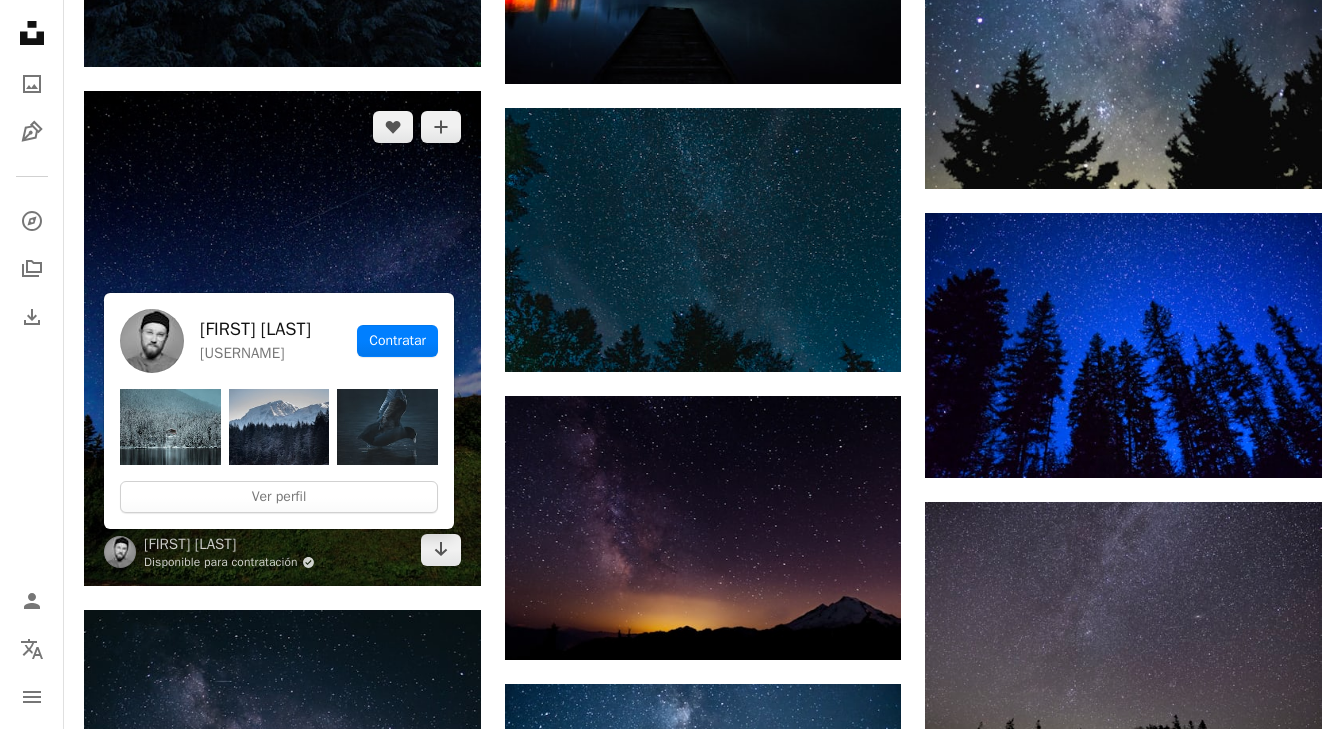 click on "Disponible para contratación A checkmark inside of a circle" at bounding box center [229, 562] 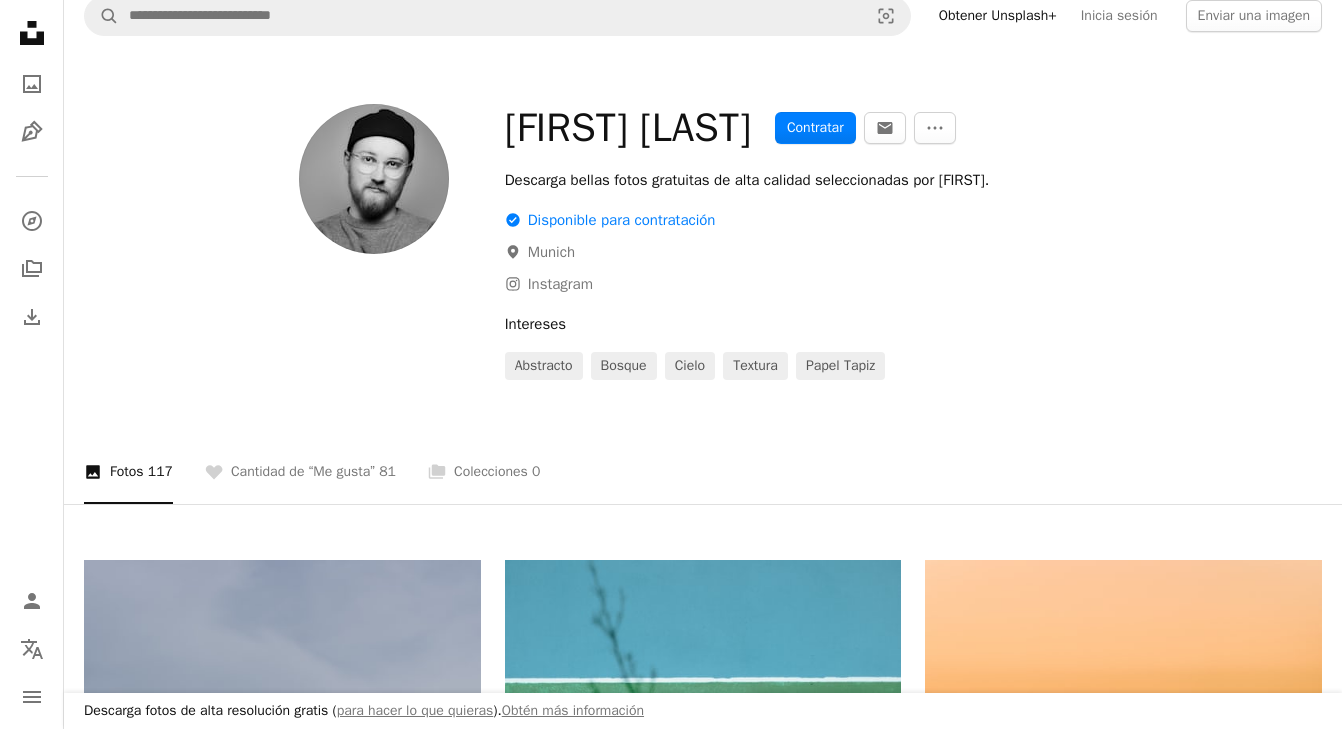 scroll, scrollTop: 0, scrollLeft: 0, axis: both 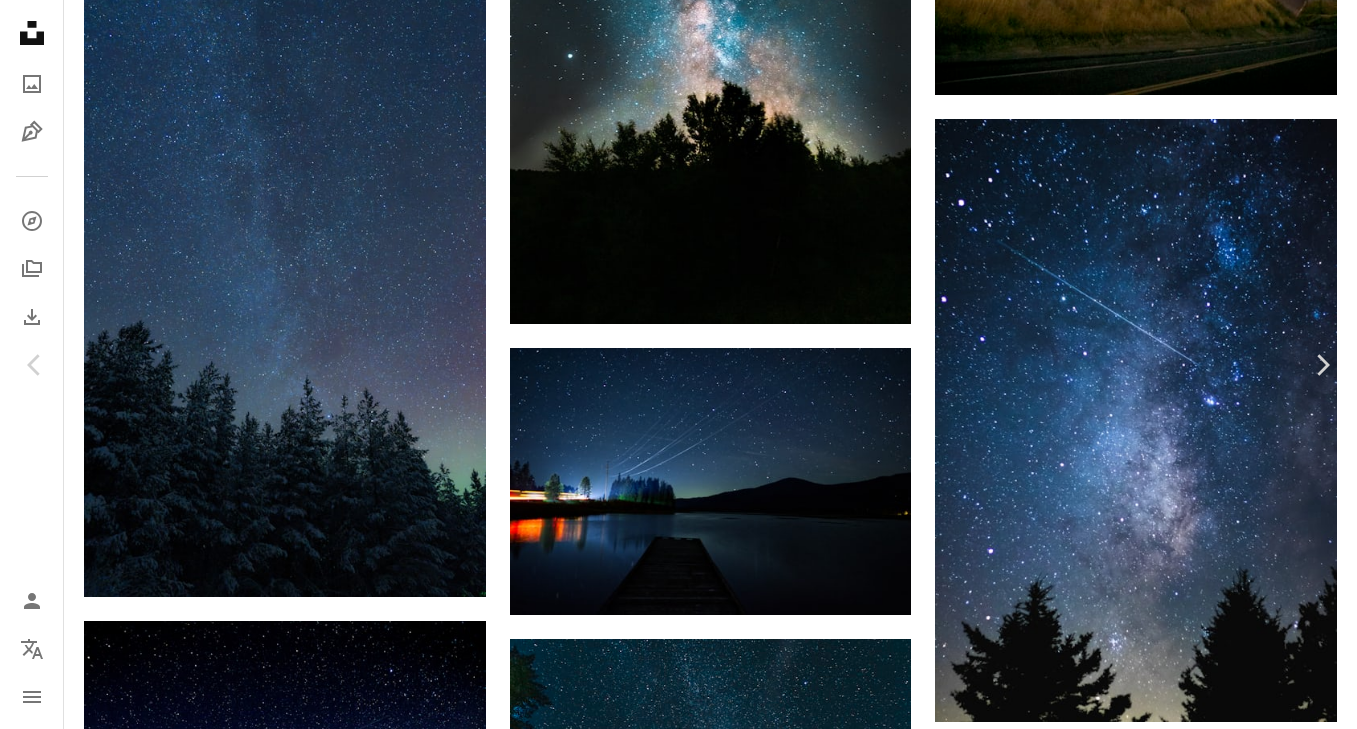 click on "Zoom in" at bounding box center (671, 3503) 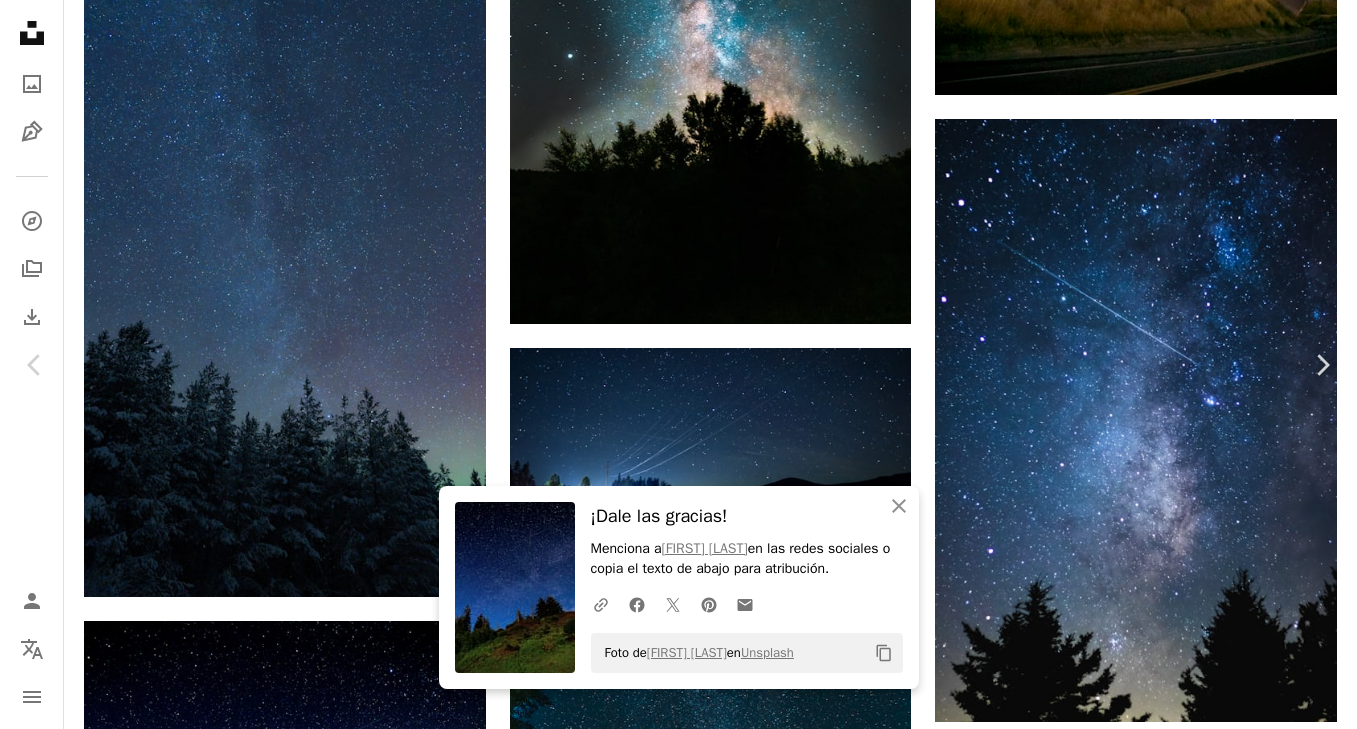 click 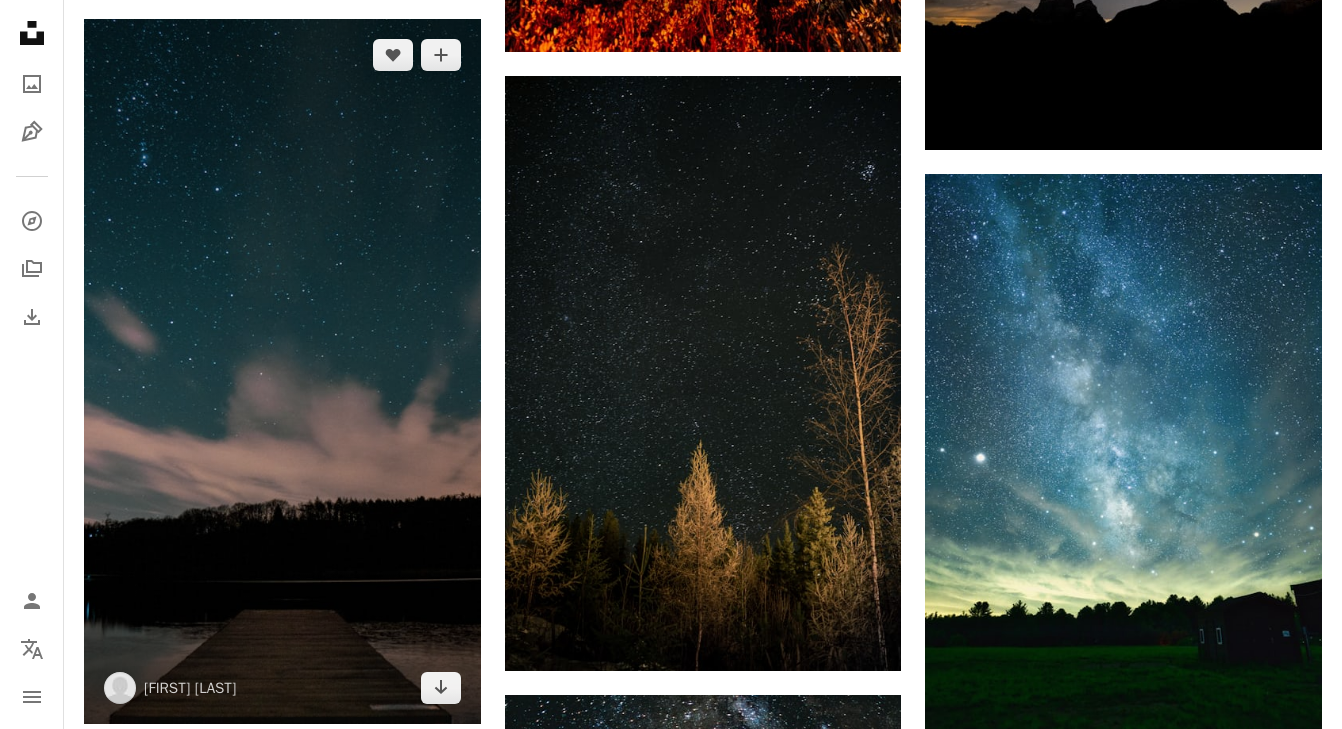 scroll, scrollTop: 57199, scrollLeft: 0, axis: vertical 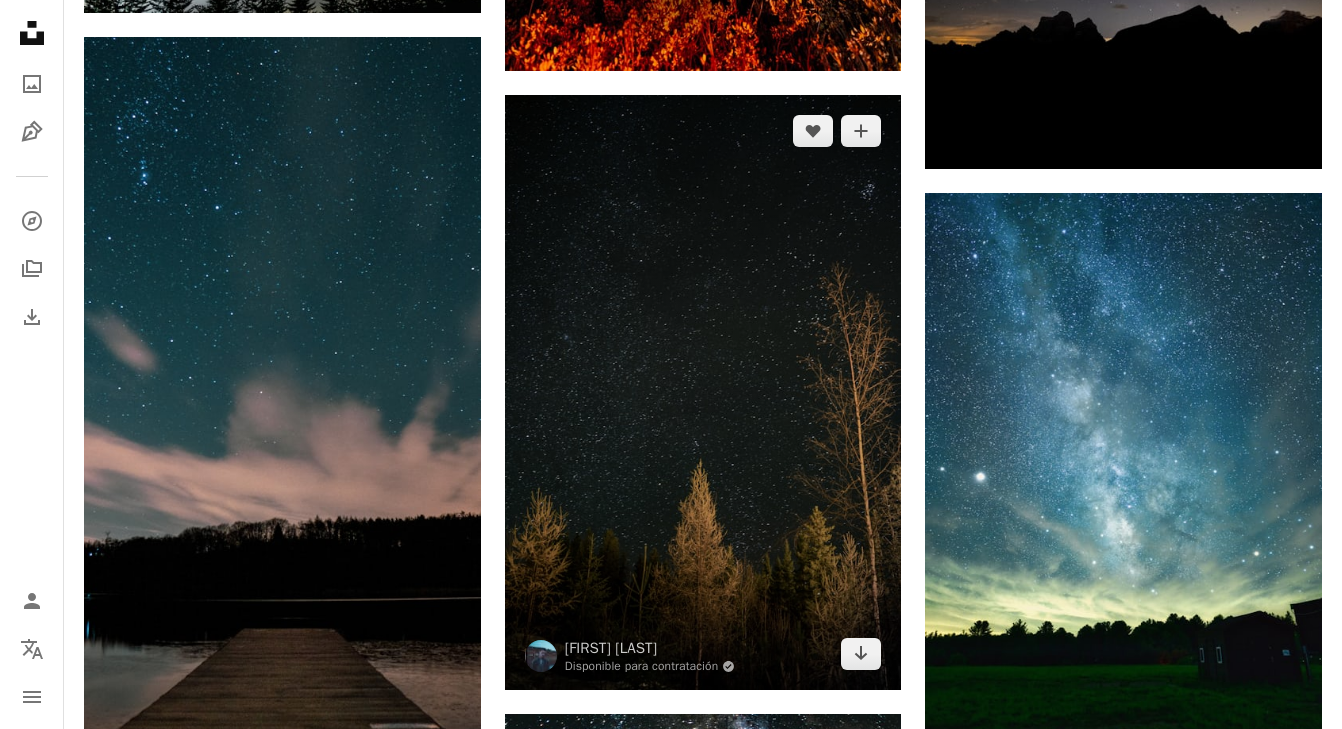 click at bounding box center [703, 392] 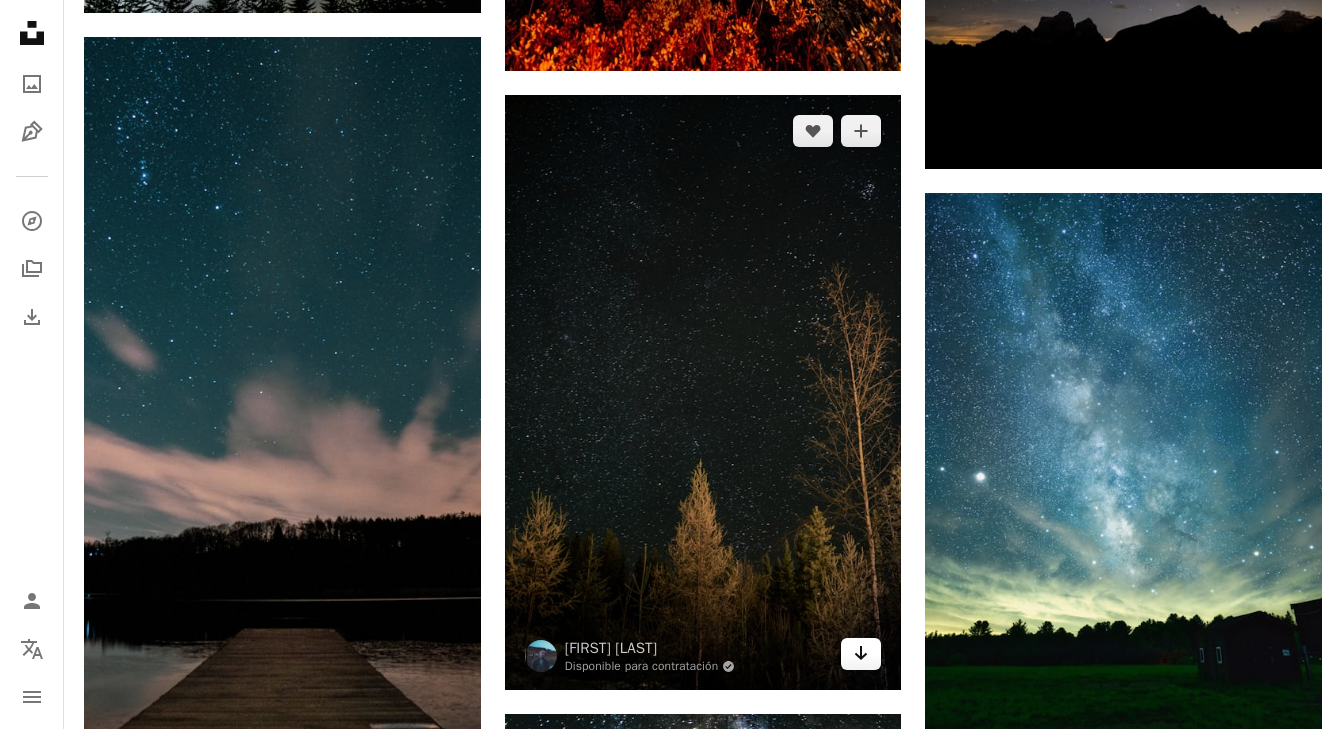 click 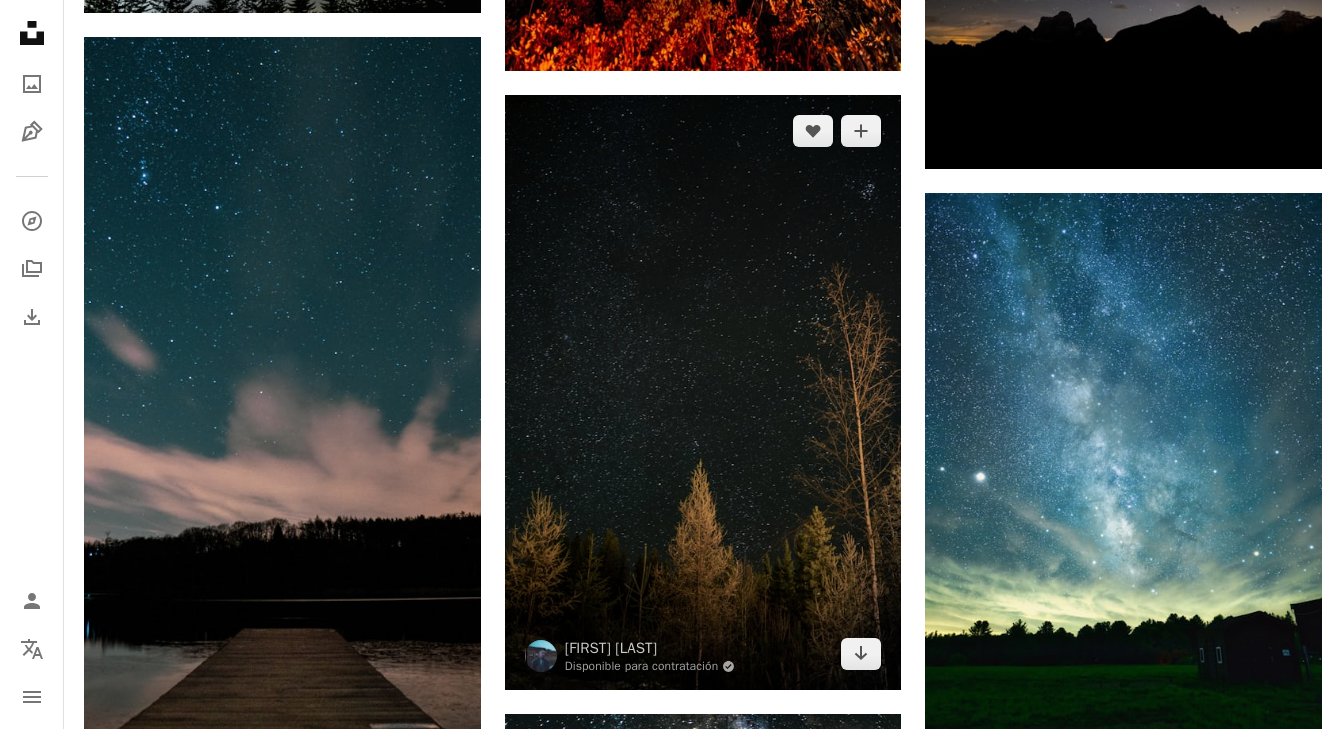 click at bounding box center [703, 392] 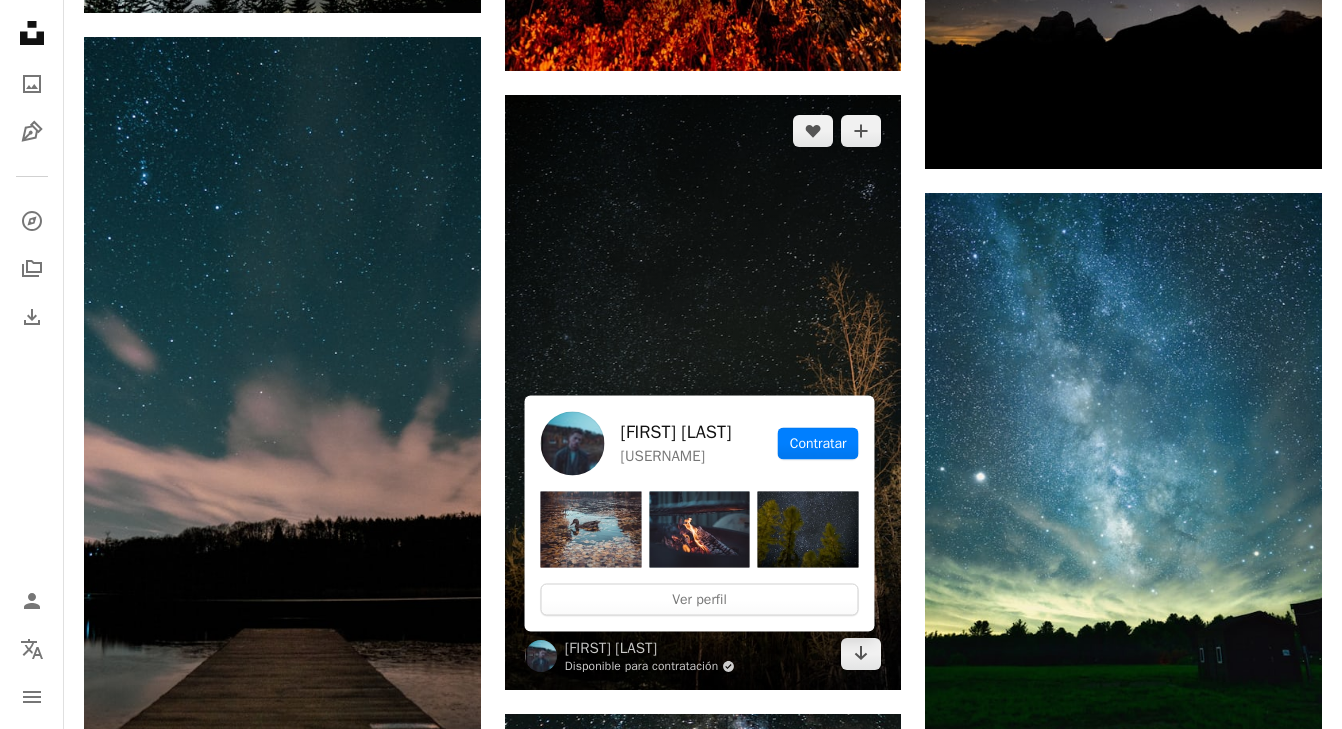 click on "Disponible para contratación A checkmark inside of a circle" at bounding box center (650, 666) 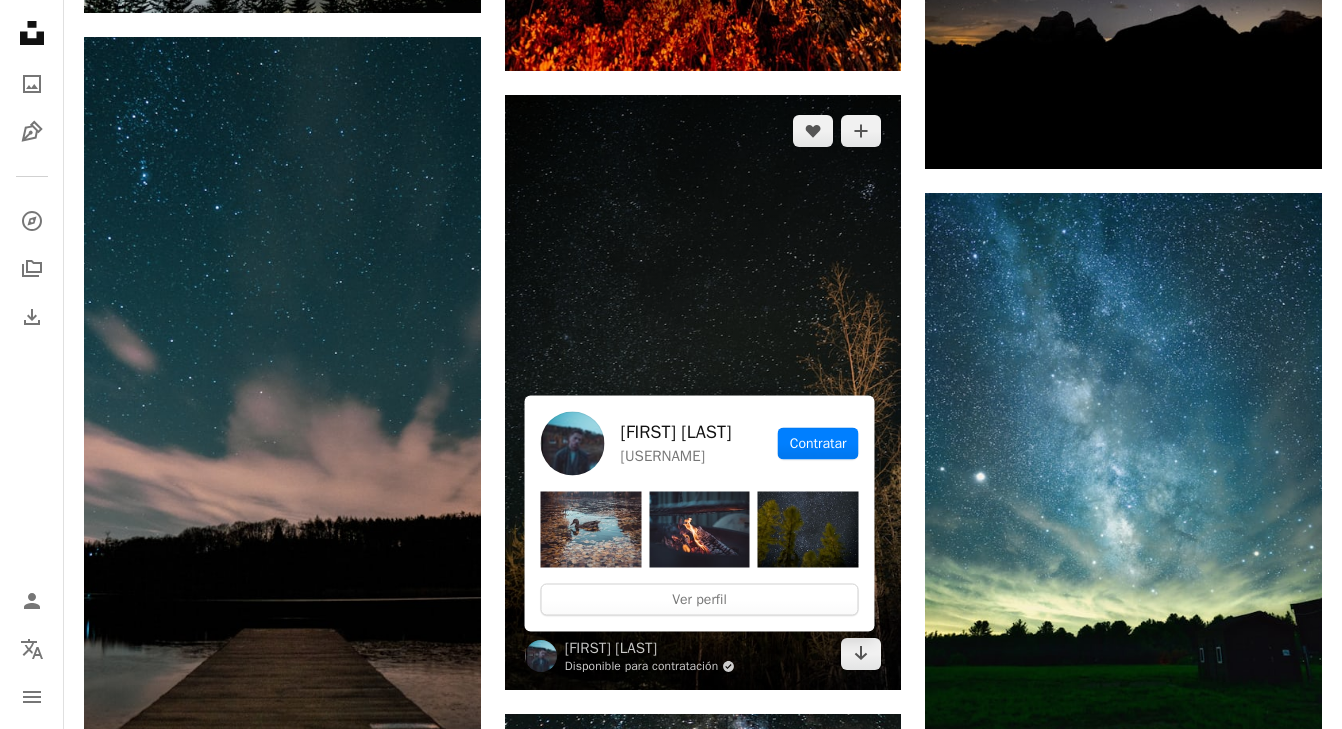 click on "Disponible para contratación A checkmark inside of a circle" at bounding box center [650, 666] 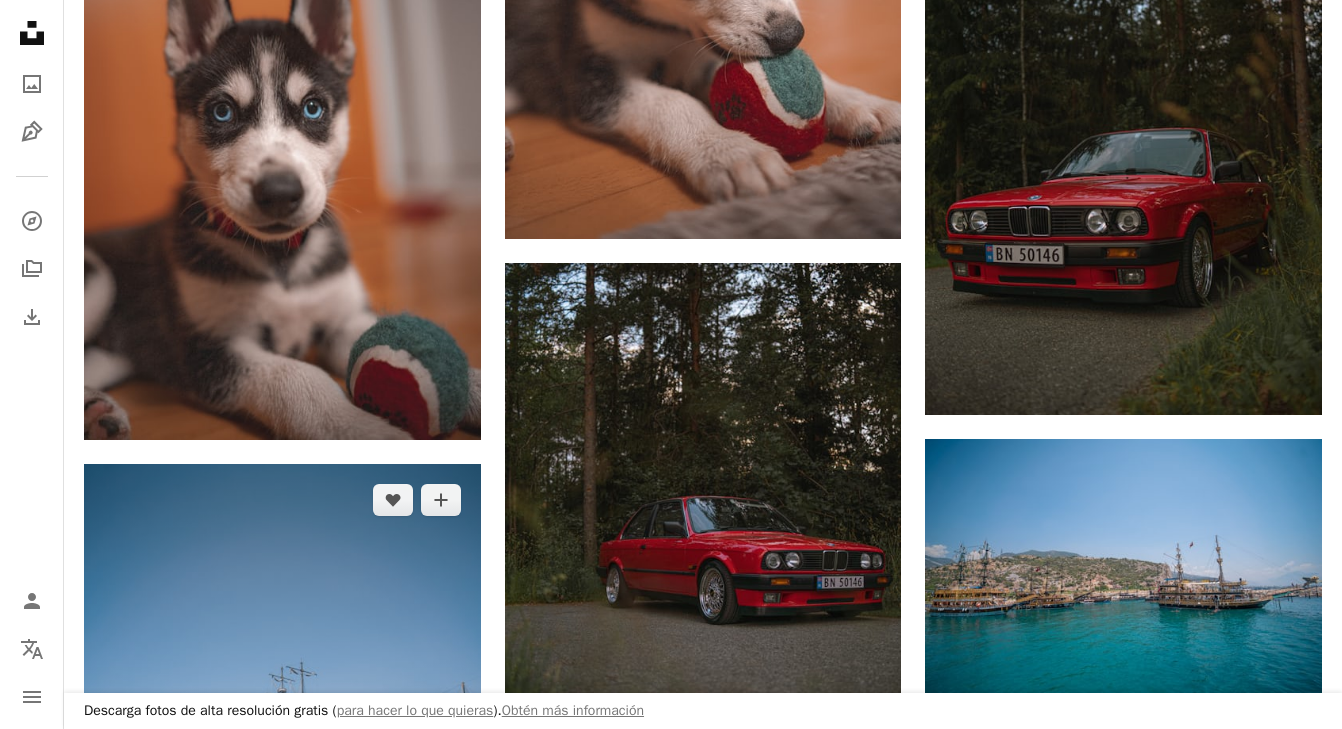 scroll, scrollTop: 2631, scrollLeft: 0, axis: vertical 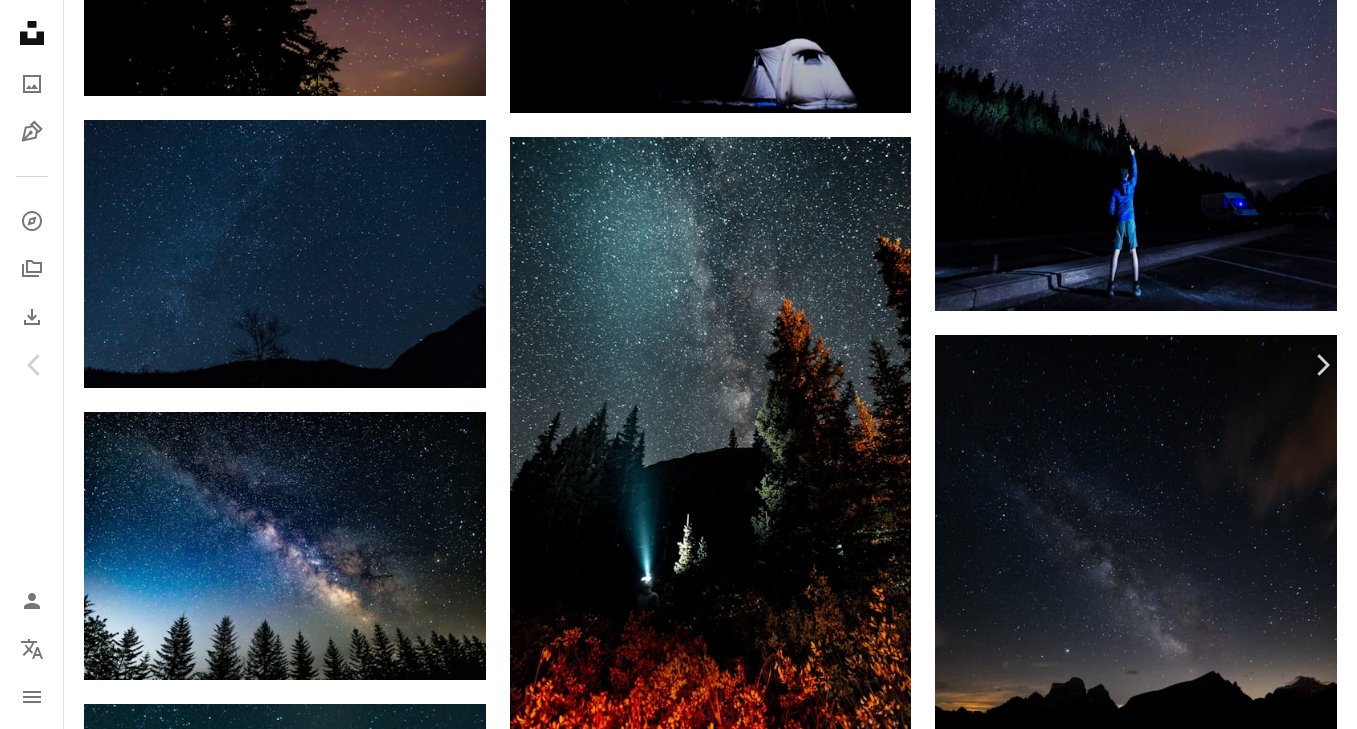 click on "Descargar gratis" at bounding box center (1155, 4638) 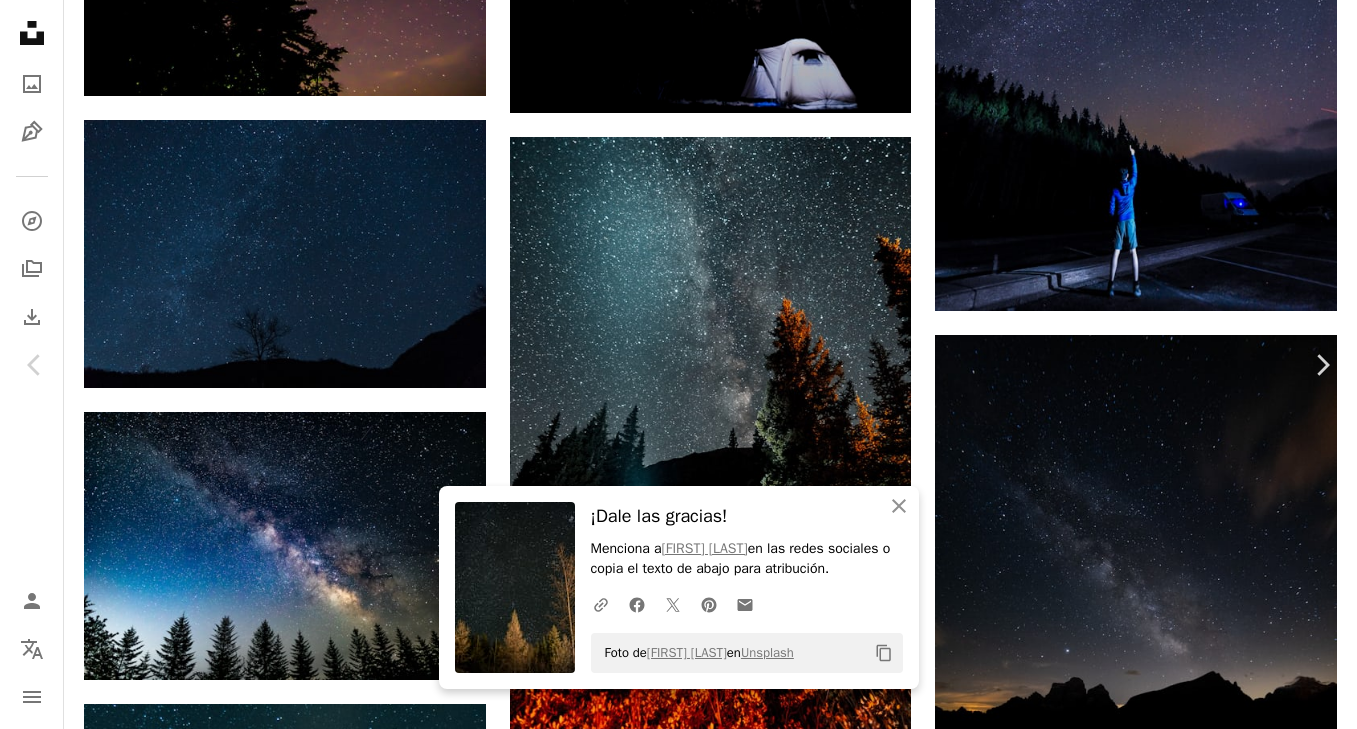 click on "Copy content" 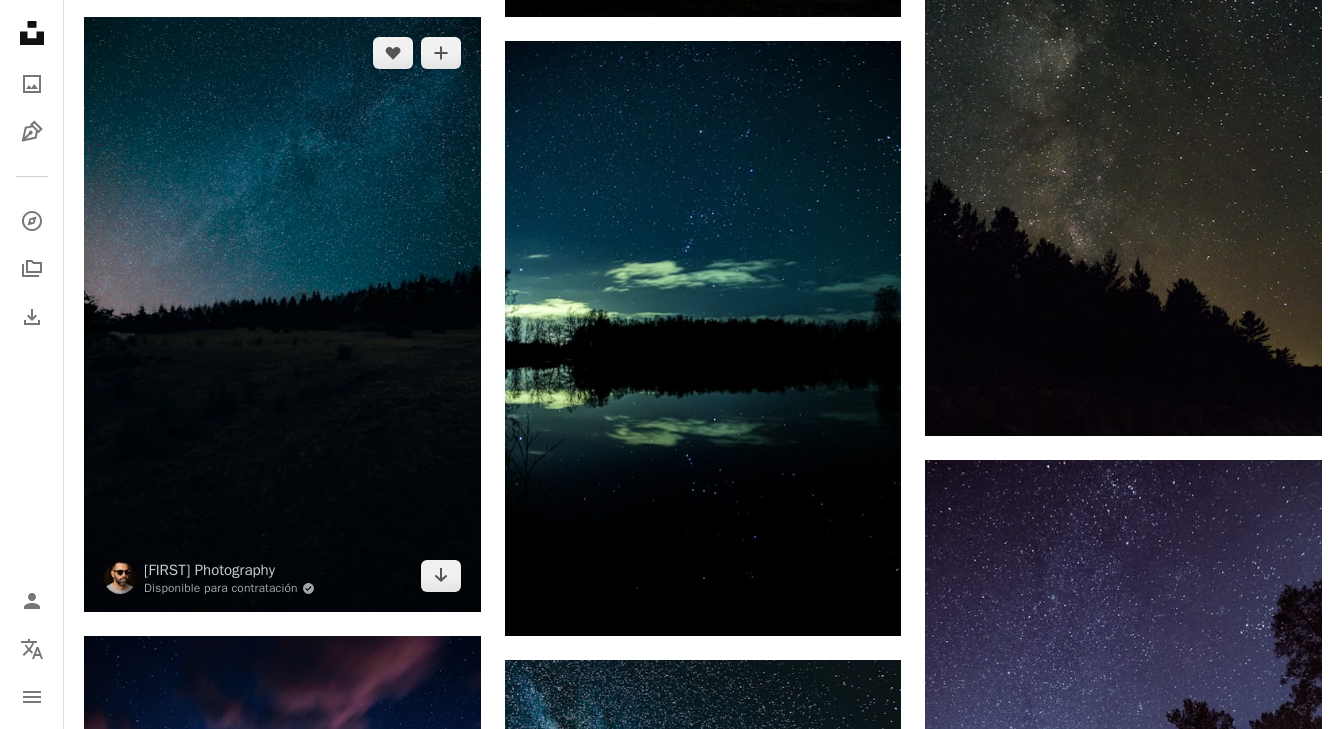 scroll, scrollTop: 59038, scrollLeft: 0, axis: vertical 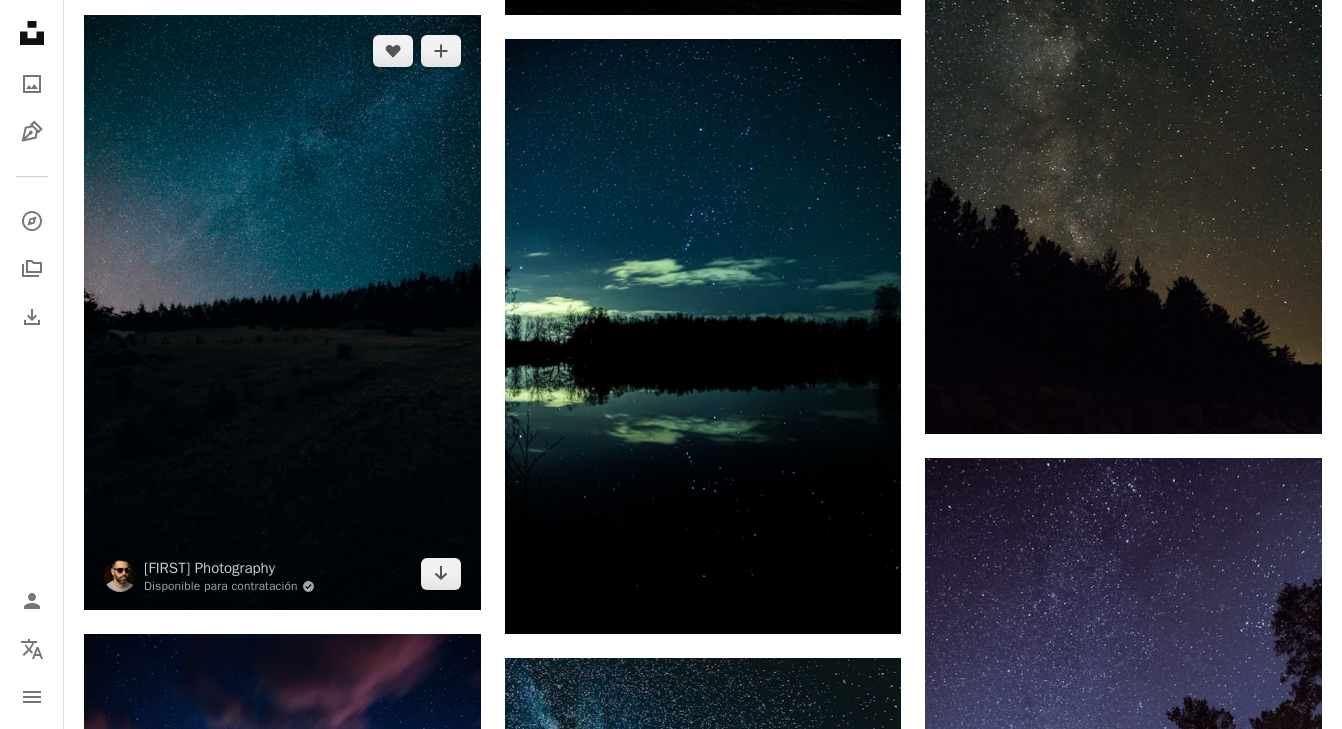 click at bounding box center (282, 312) 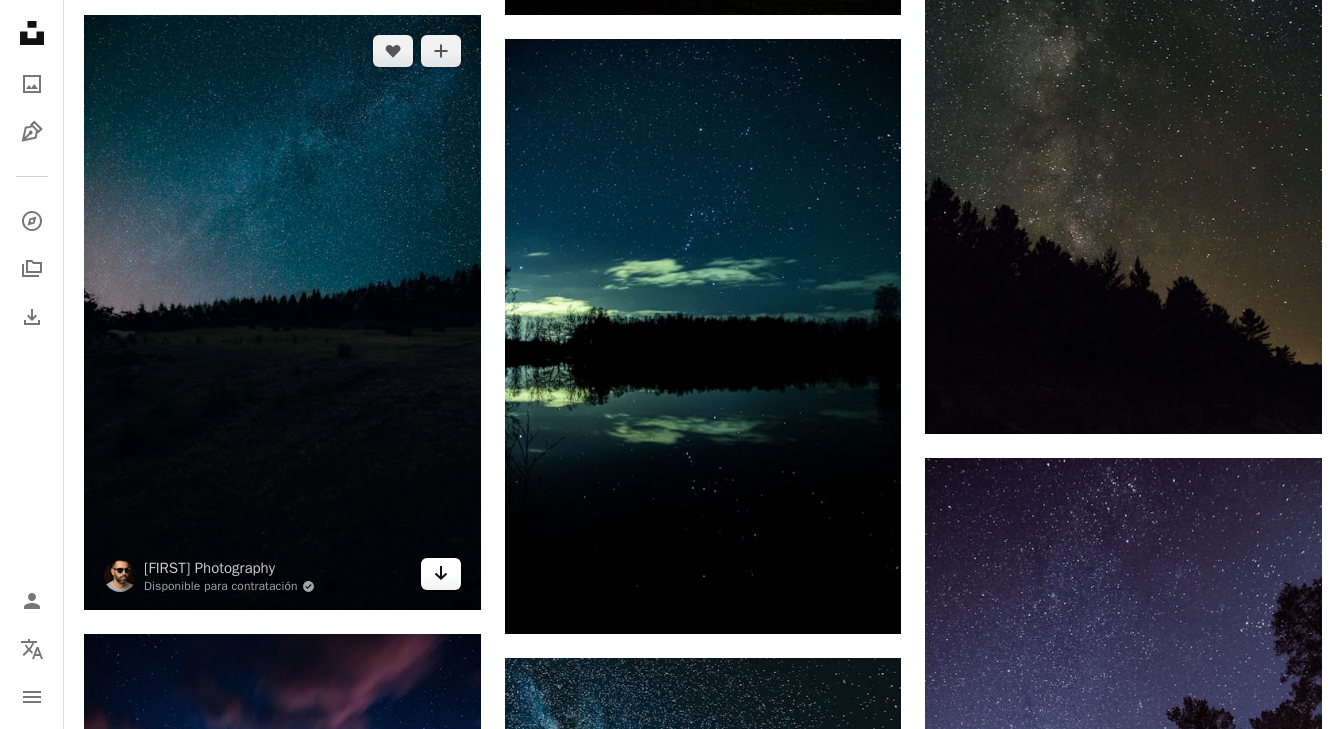 click on "Arrow pointing down" 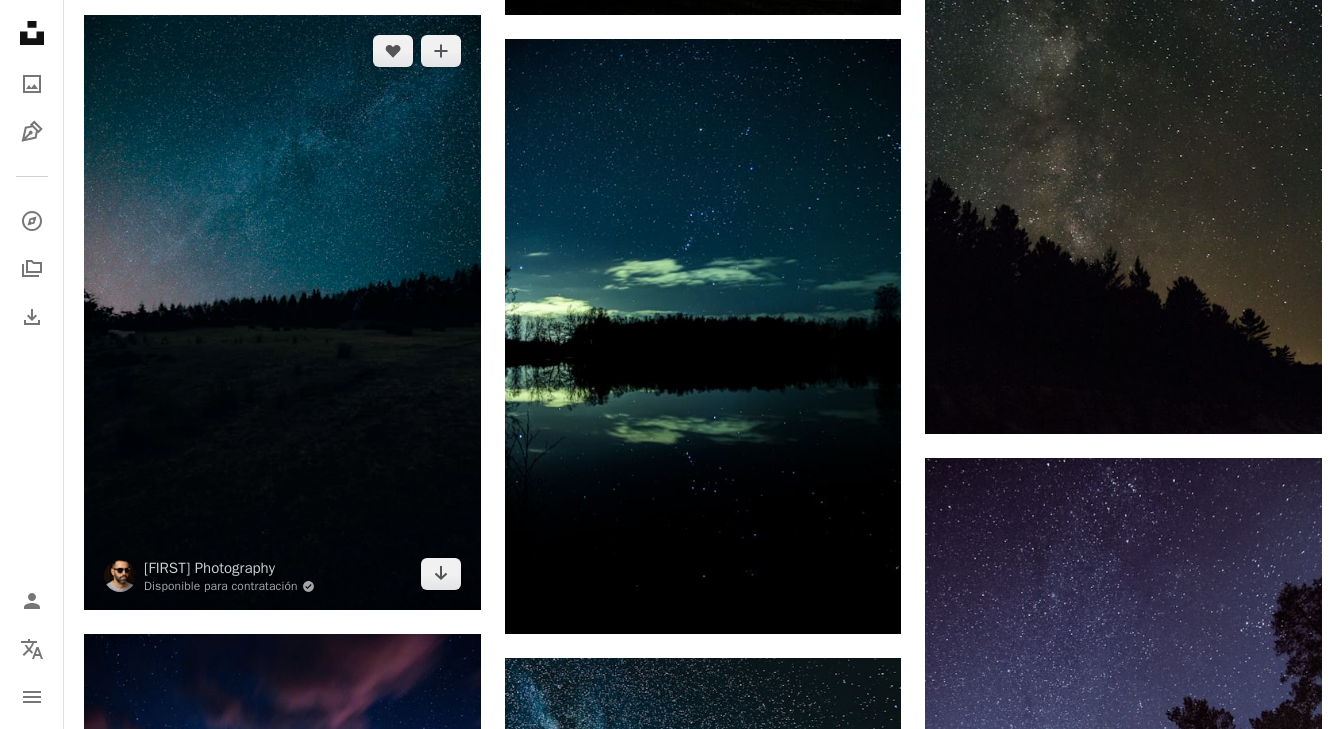 click at bounding box center (282, 312) 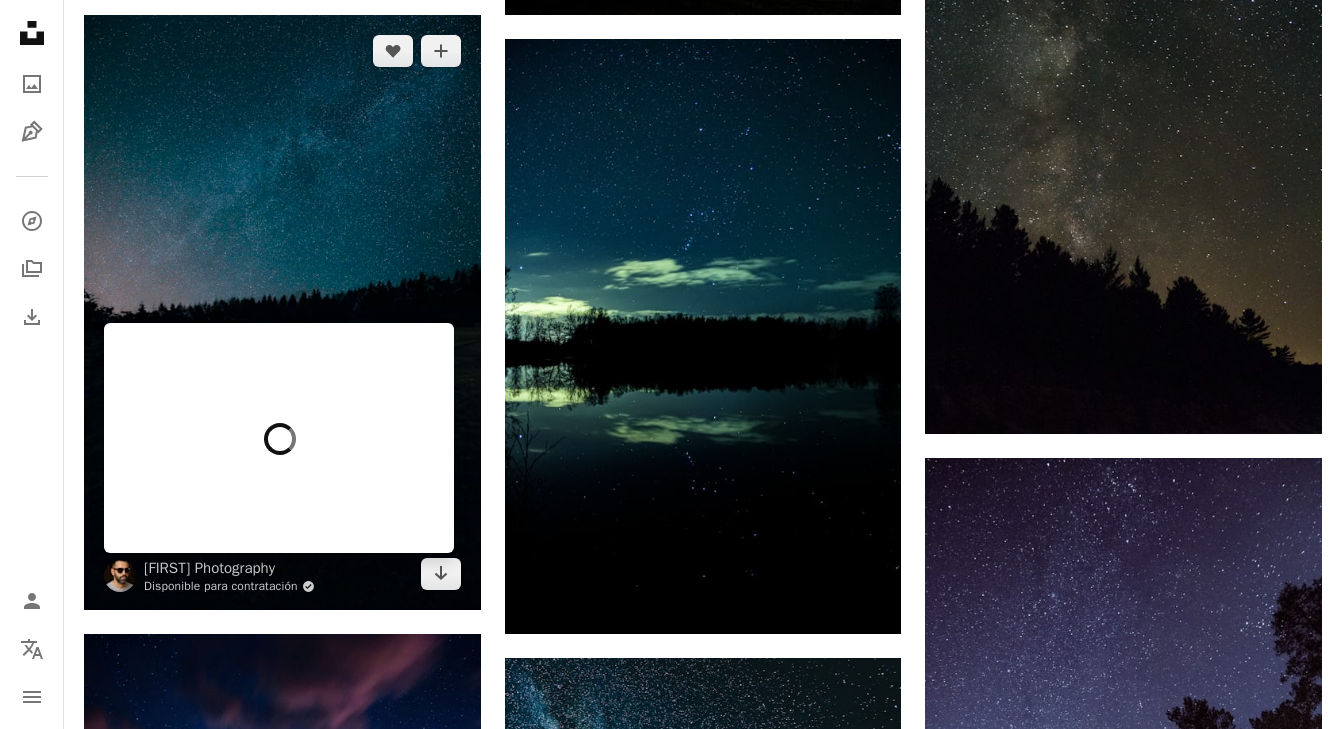 click on "Disponible para contratación A checkmark inside of a circle" at bounding box center (229, 586) 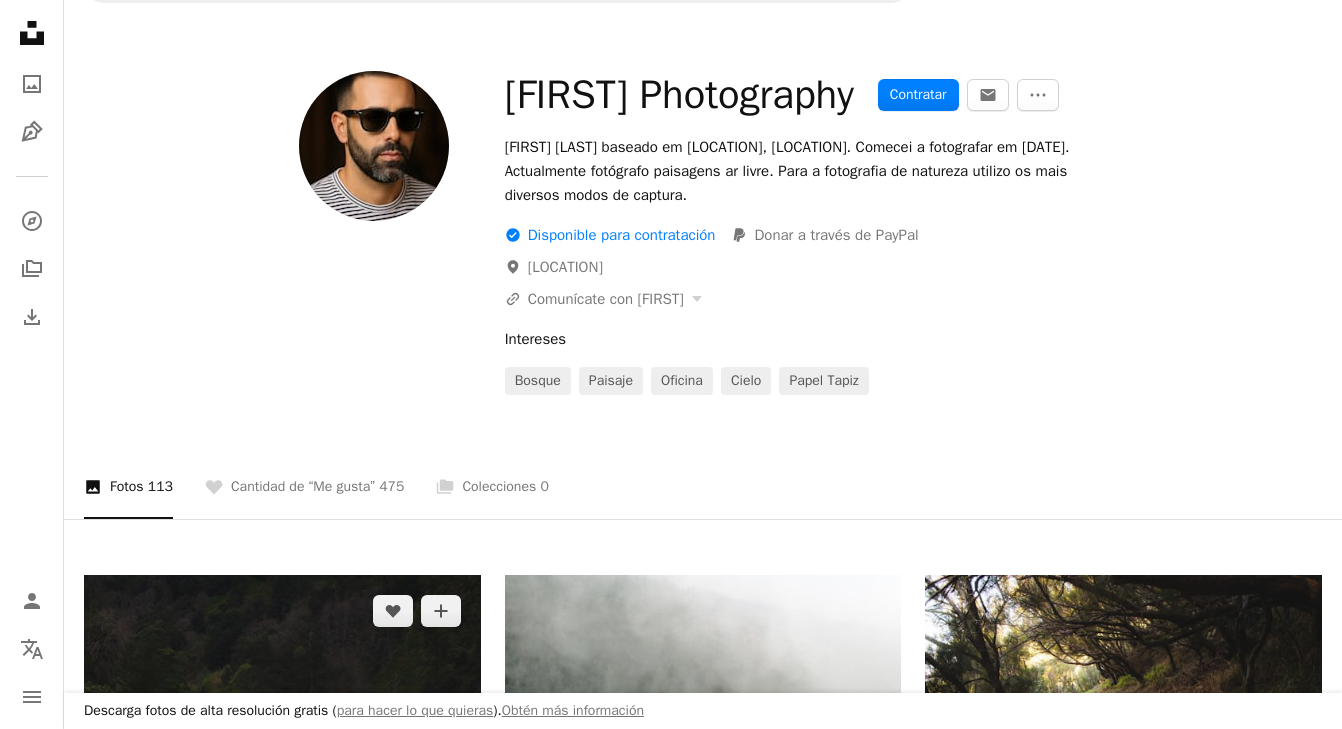 scroll, scrollTop: 0, scrollLeft: 0, axis: both 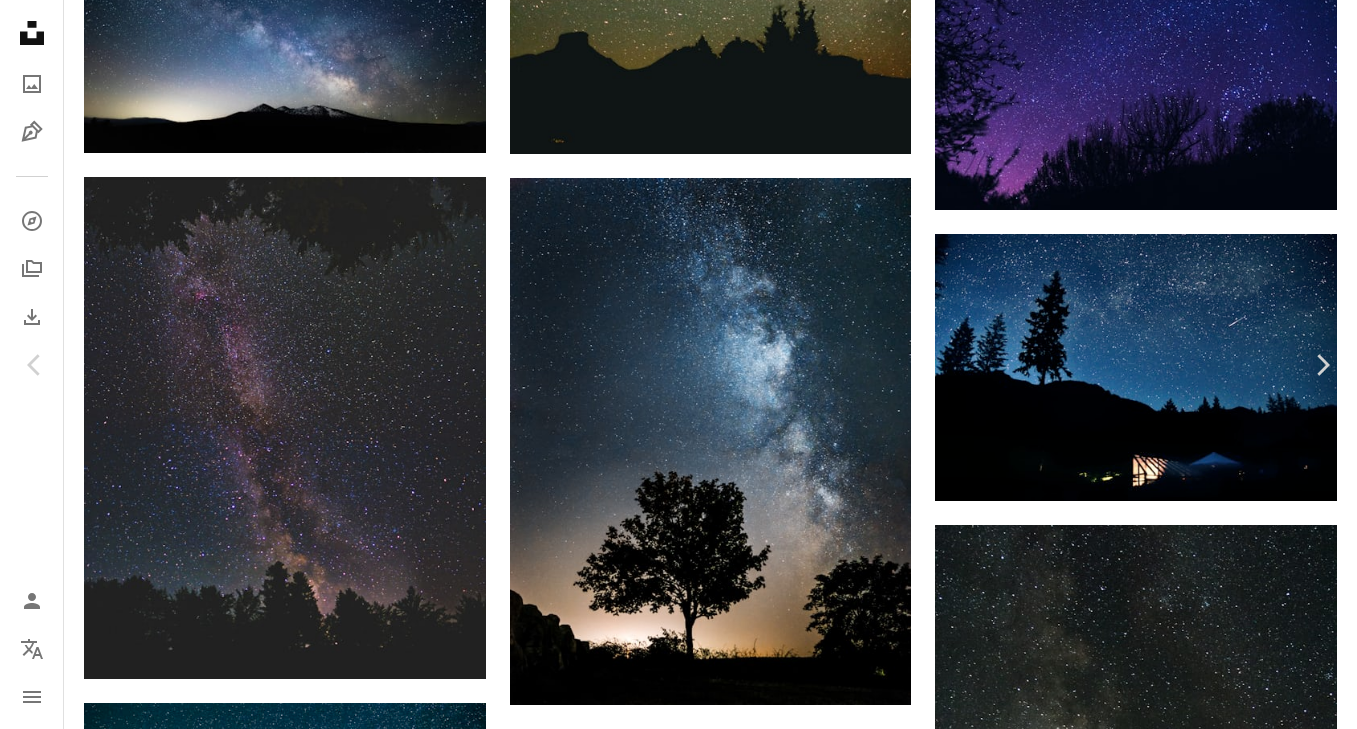 click on "Descargar gratis" at bounding box center [1155, 2799] 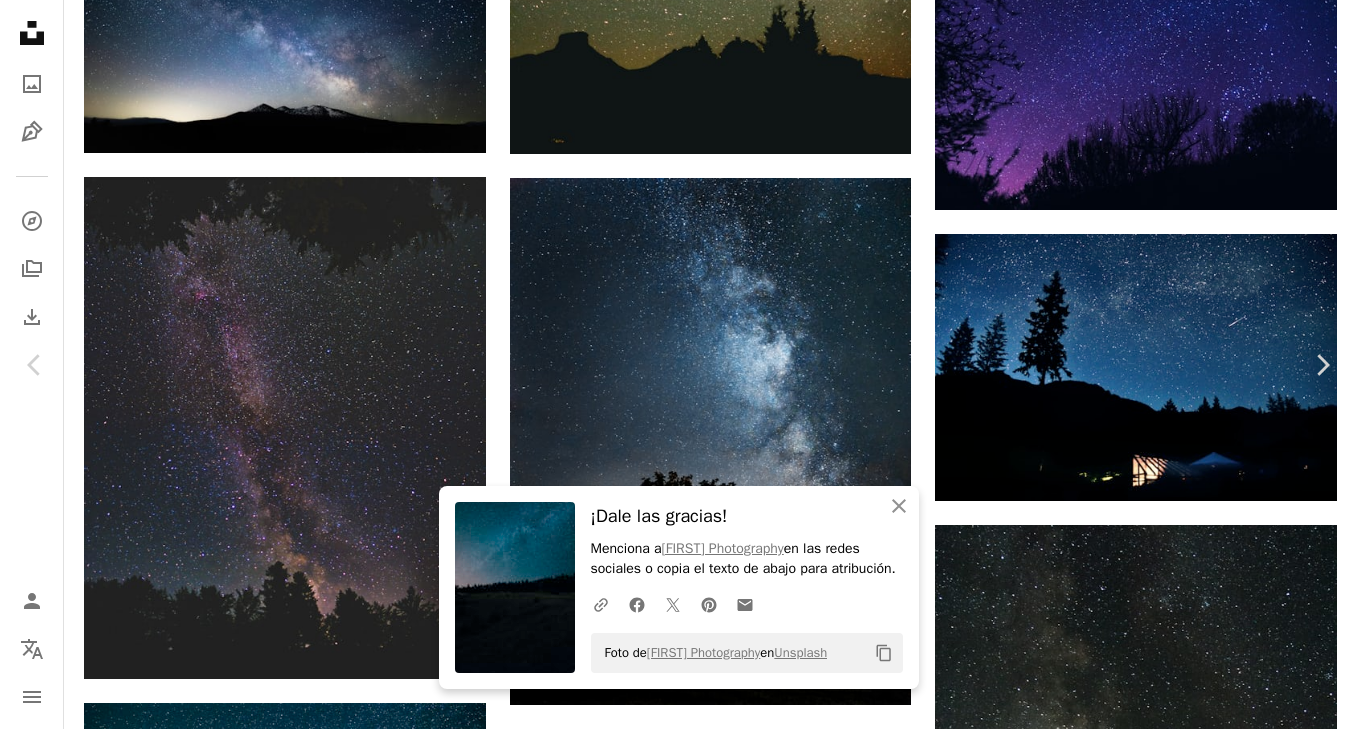 click 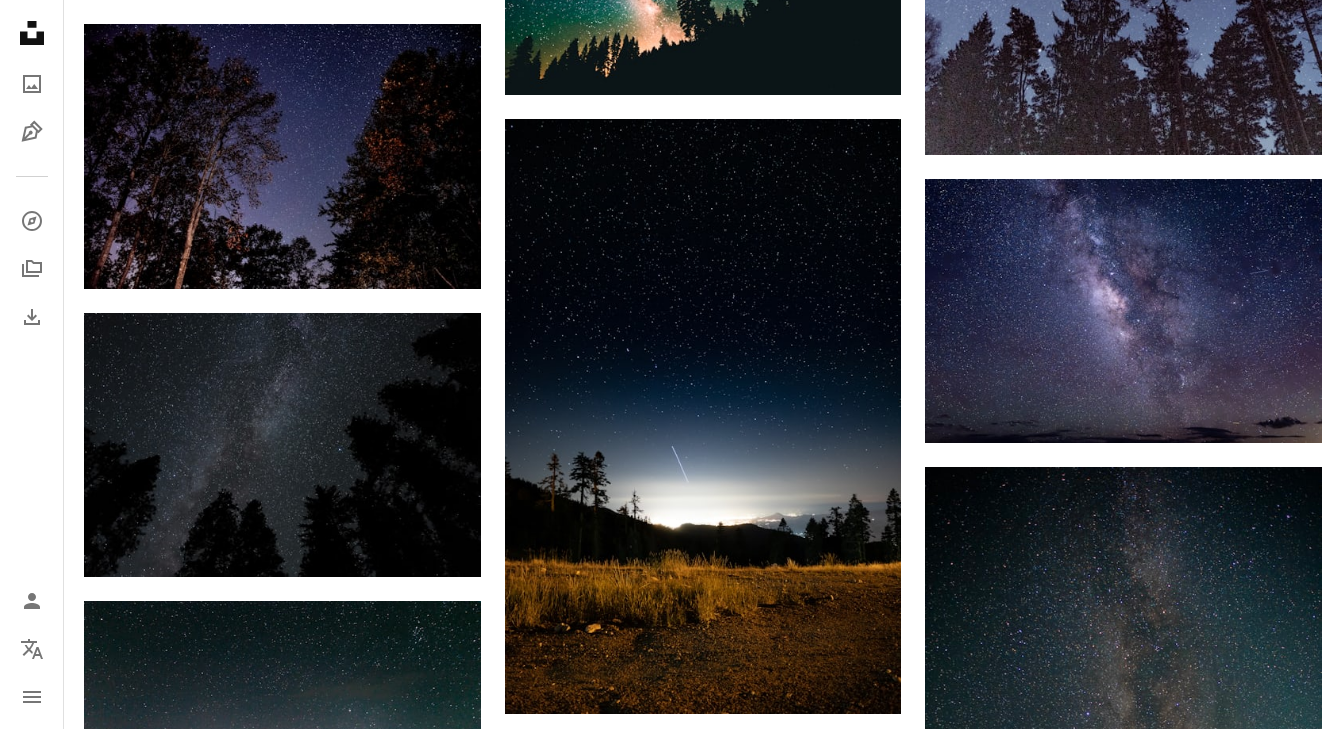scroll, scrollTop: 59982, scrollLeft: 0, axis: vertical 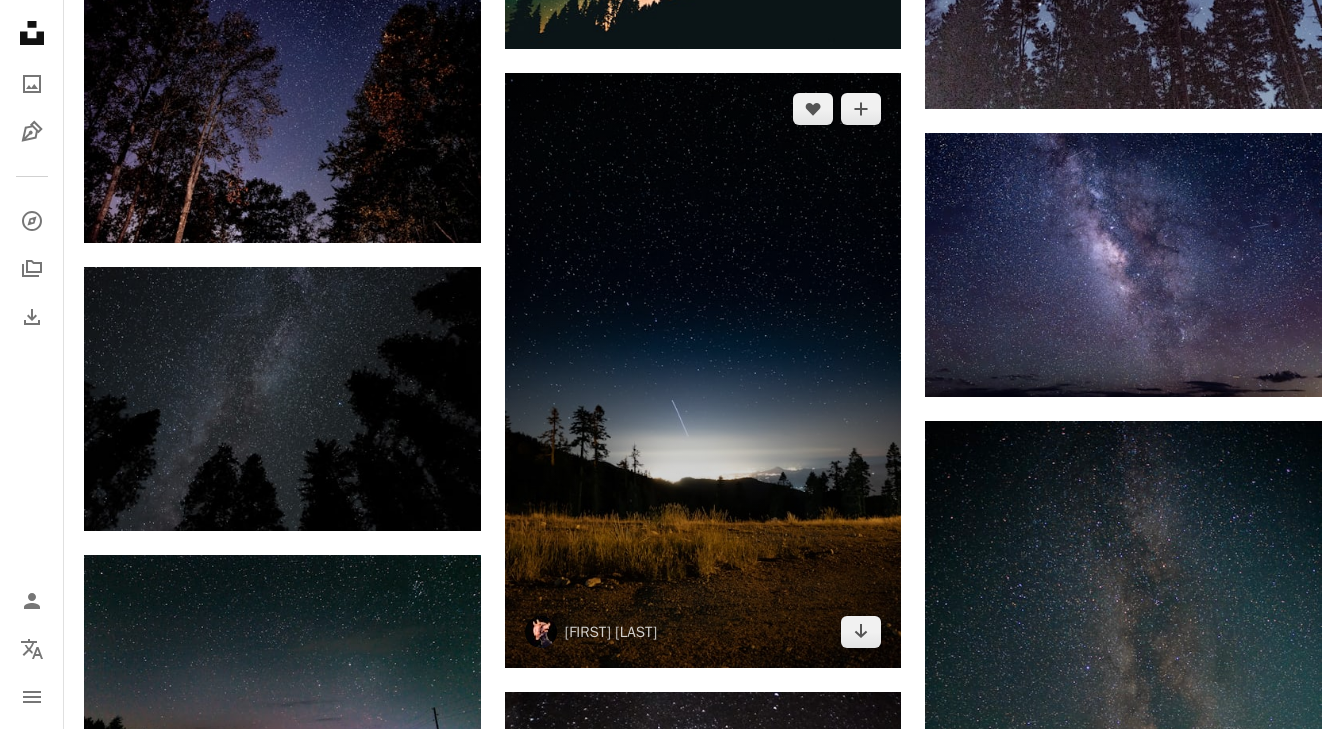 click at bounding box center (703, 370) 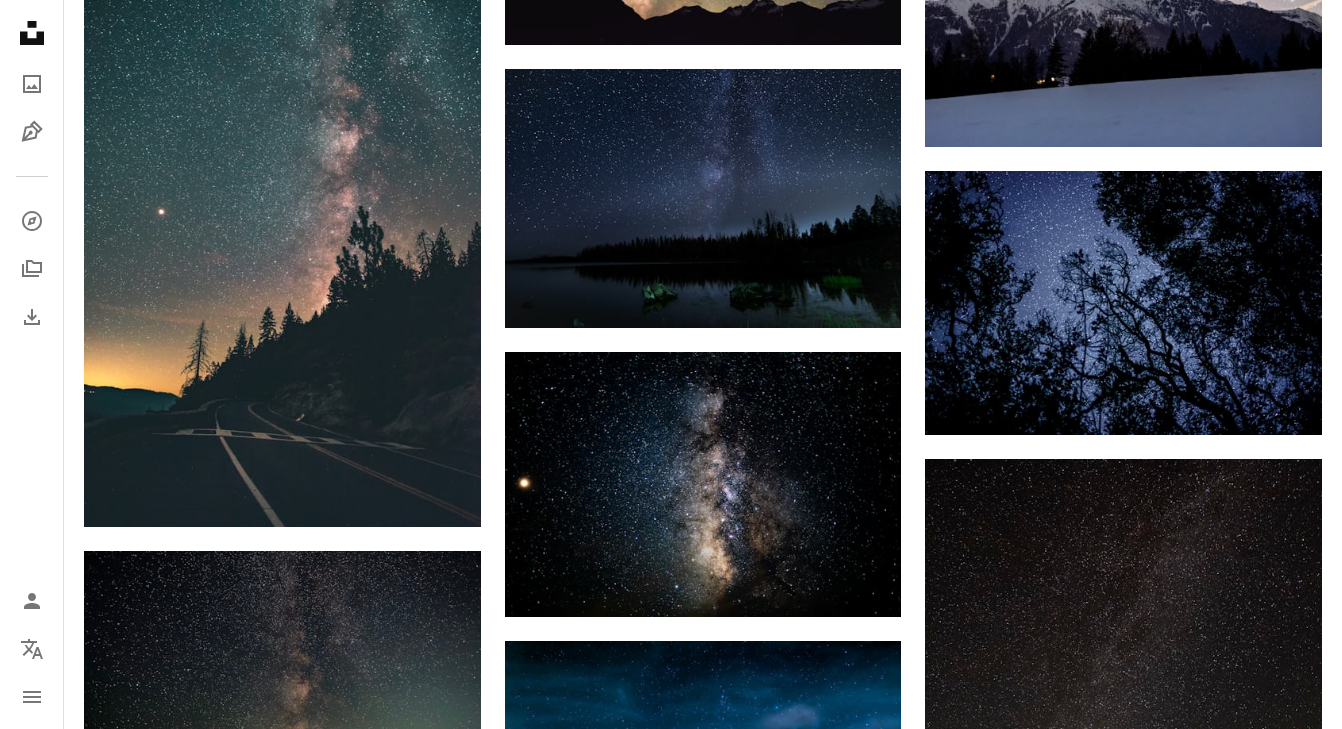 scroll, scrollTop: 59984, scrollLeft: 0, axis: vertical 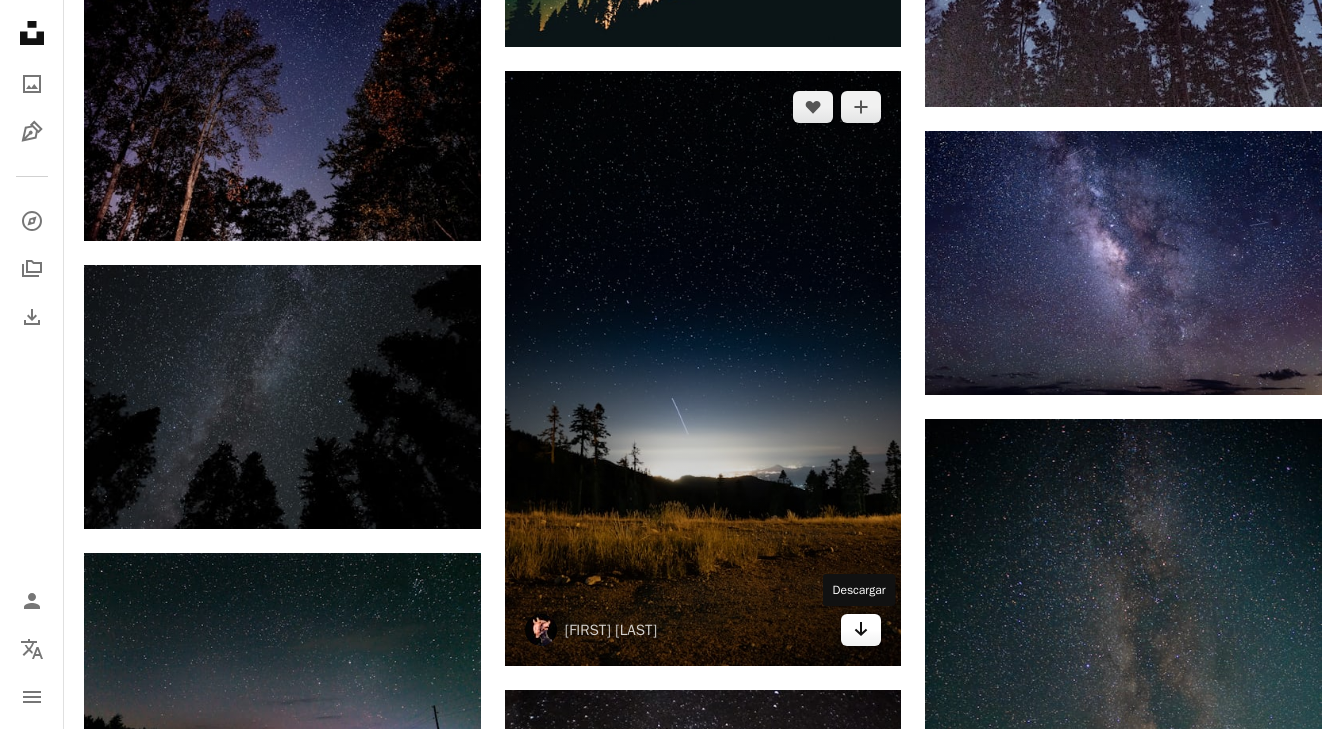 click on "Arrow pointing down" 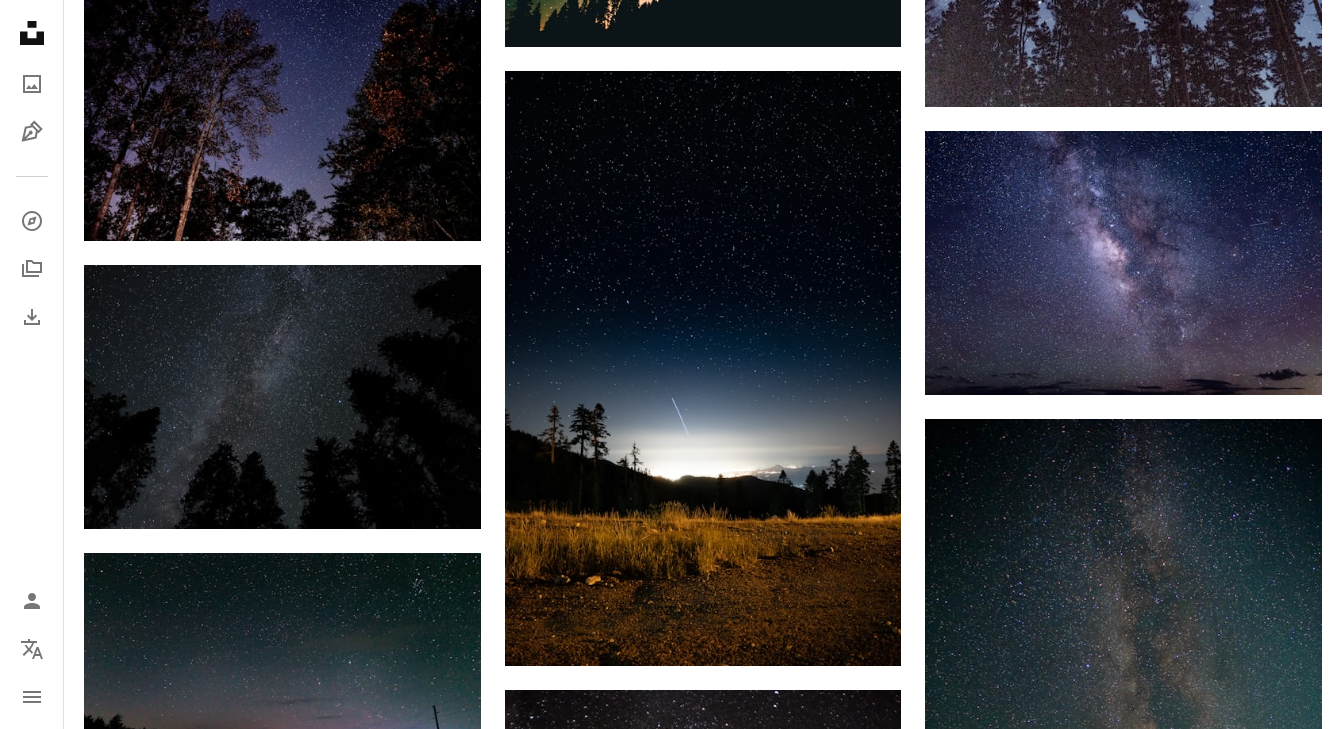 click on "A heart A plus sign [FIRST] [LAST] Disponible para contratación A checkmark inside of a circle Arrow pointing down A heart A plus sign [FIRST] [LAST] Arrow pointing down A heart A plus sign [FIRST] [LAST] Disponible para contratación A checkmark inside of a circle Arrow pointing down A heart A plus sign [FIRST] [LAST] Disponible para contratación A checkmark inside of a circle Arrow pointing down A heart A plus sign [FIRST] [LAST] Disponible para contratación A checkmark inside of a circle Arrow pointing down Plus sign for Unsplash+ A heart A plus sign [FIRST] [LAST] Para  Unsplash+ A lock Descargar A heart A plus sign [FIRST] [LAST] Disponible para contratación A checkmark inside of a circle Arrow pointing down A heart A plus sign [FIRST] [LAST] Disponible para contratación A checkmark inside of a circle Arrow pointing down A heart A plus sign [FIRST] [LAST] Arrow pointing down Plus sign for Unsplash+ A heart A plus sign [FIRST] [LAST] Para  Unsplash+ A lock Descargar A heart A plus sign [FIRST] [LAST] Arrow pointing down" at bounding box center (703, -25074) 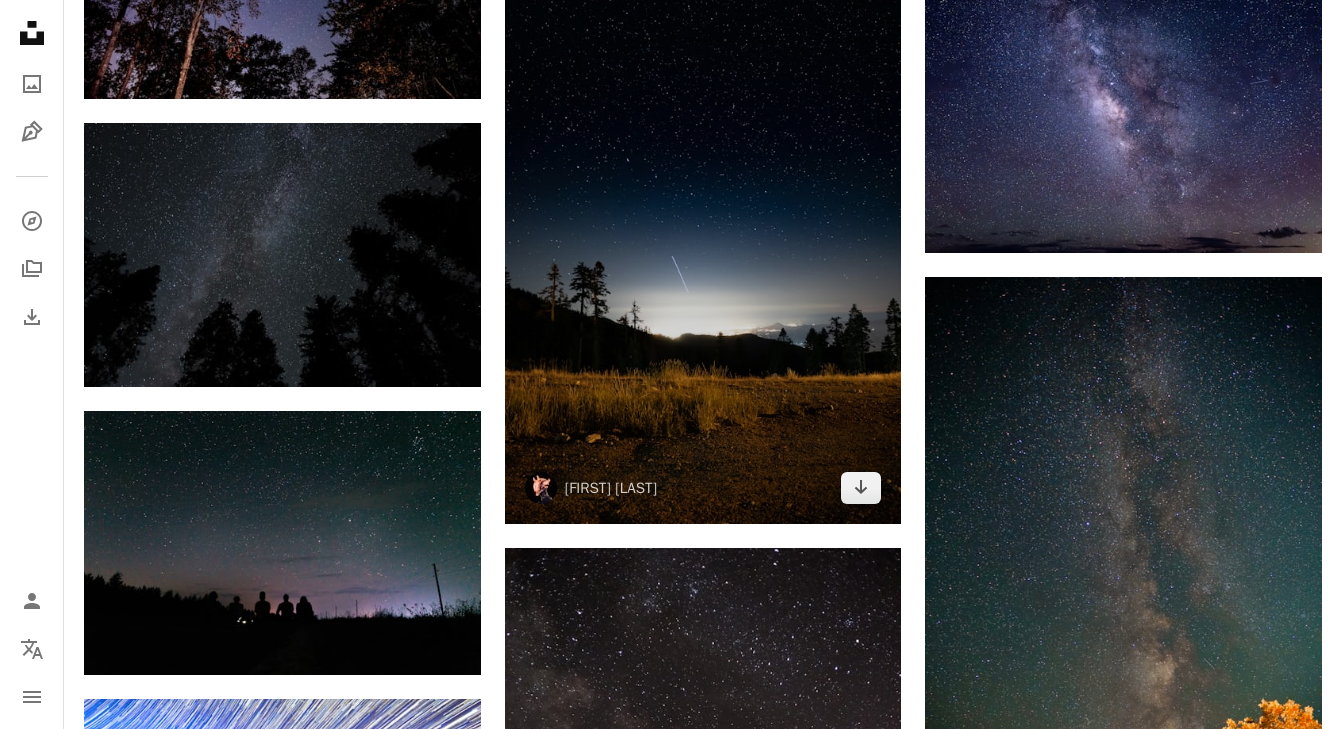 scroll, scrollTop: 60098, scrollLeft: 0, axis: vertical 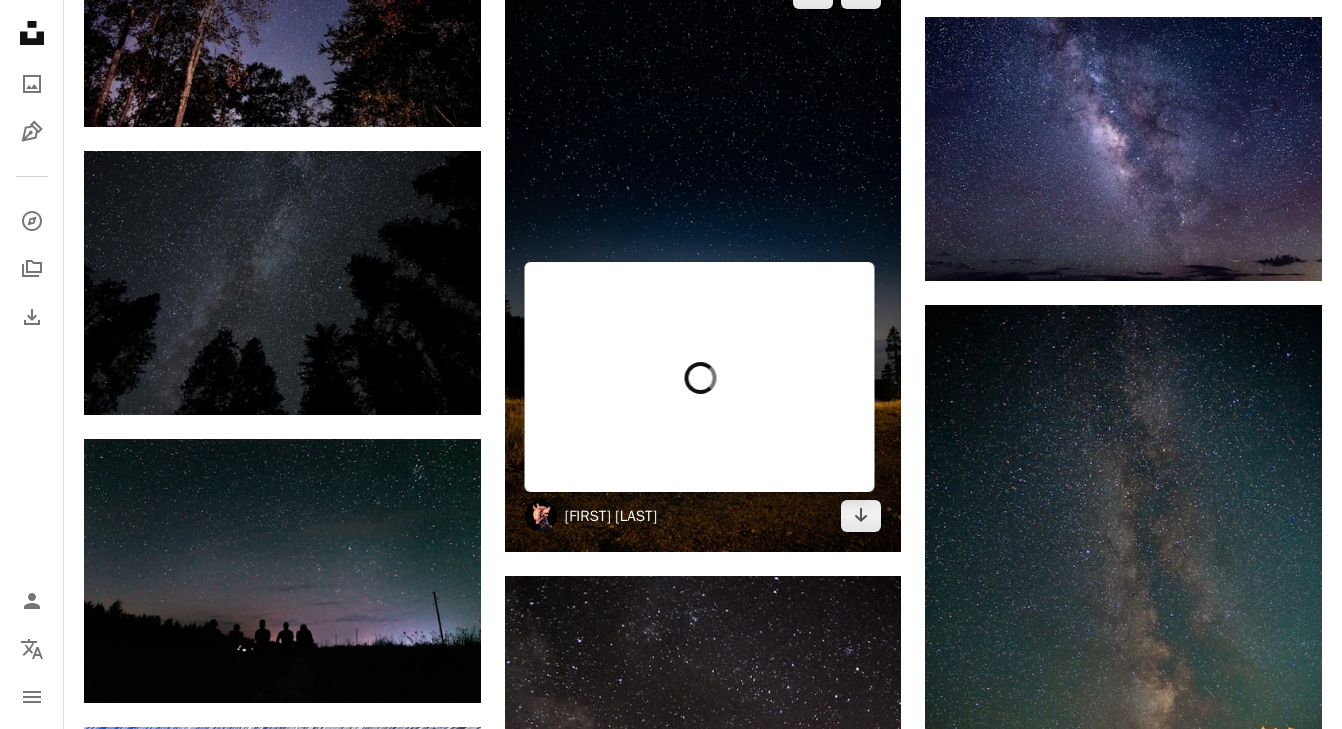 click on "[FIRST] [LAST]" at bounding box center (611, 516) 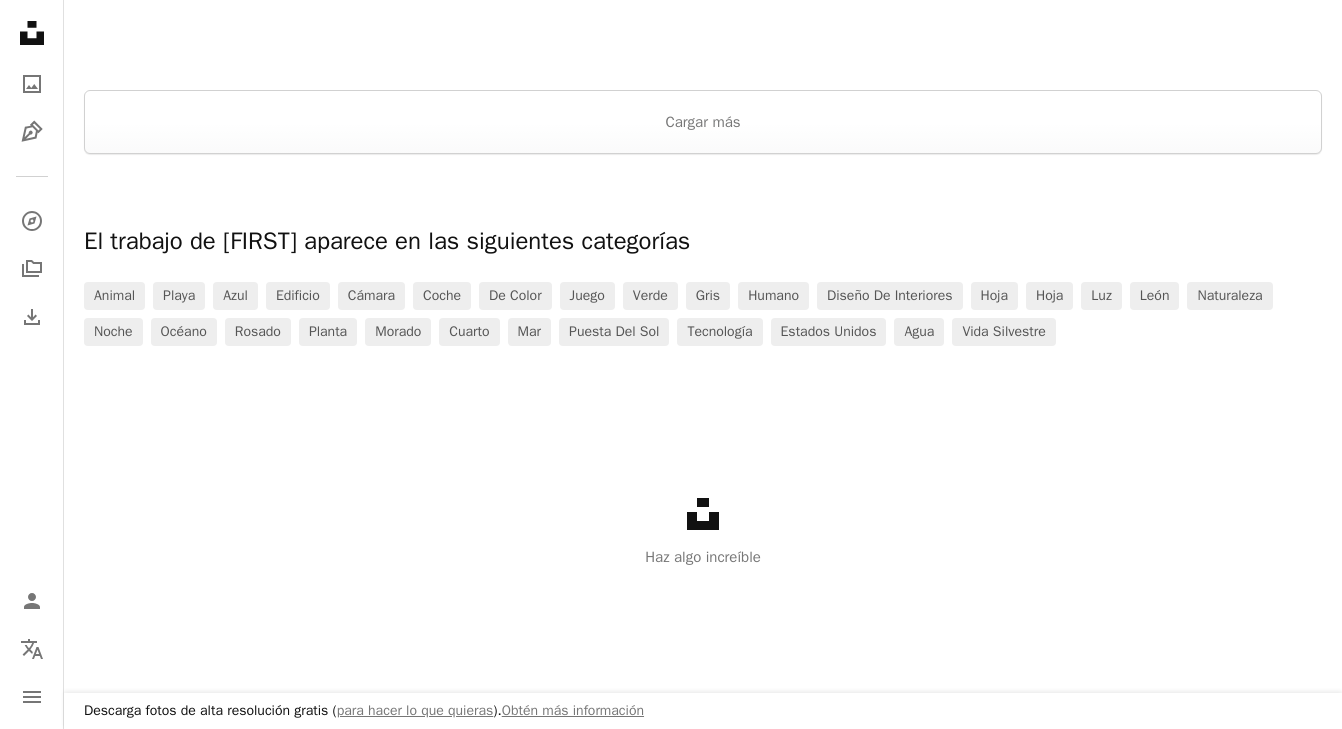 scroll, scrollTop: 0, scrollLeft: 0, axis: both 